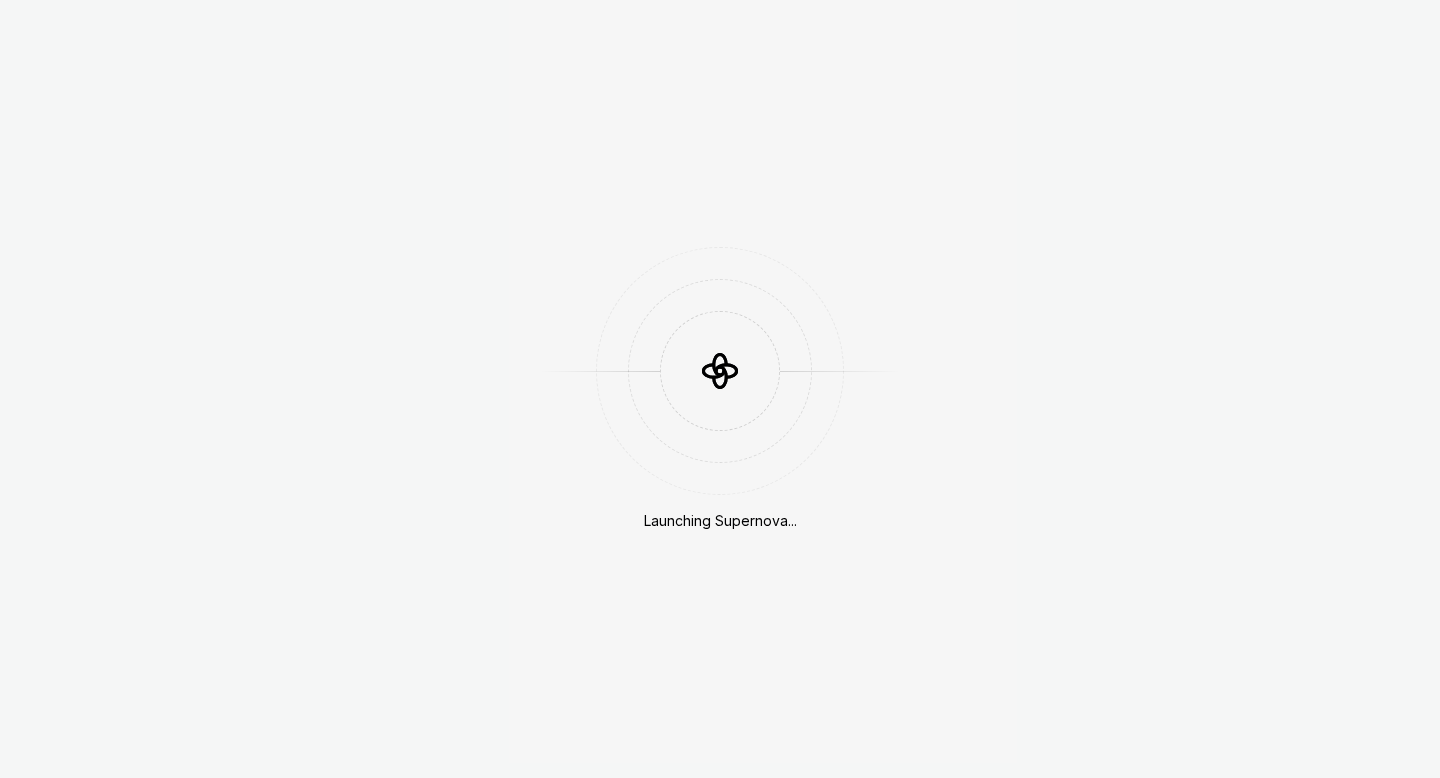 scroll, scrollTop: 0, scrollLeft: 0, axis: both 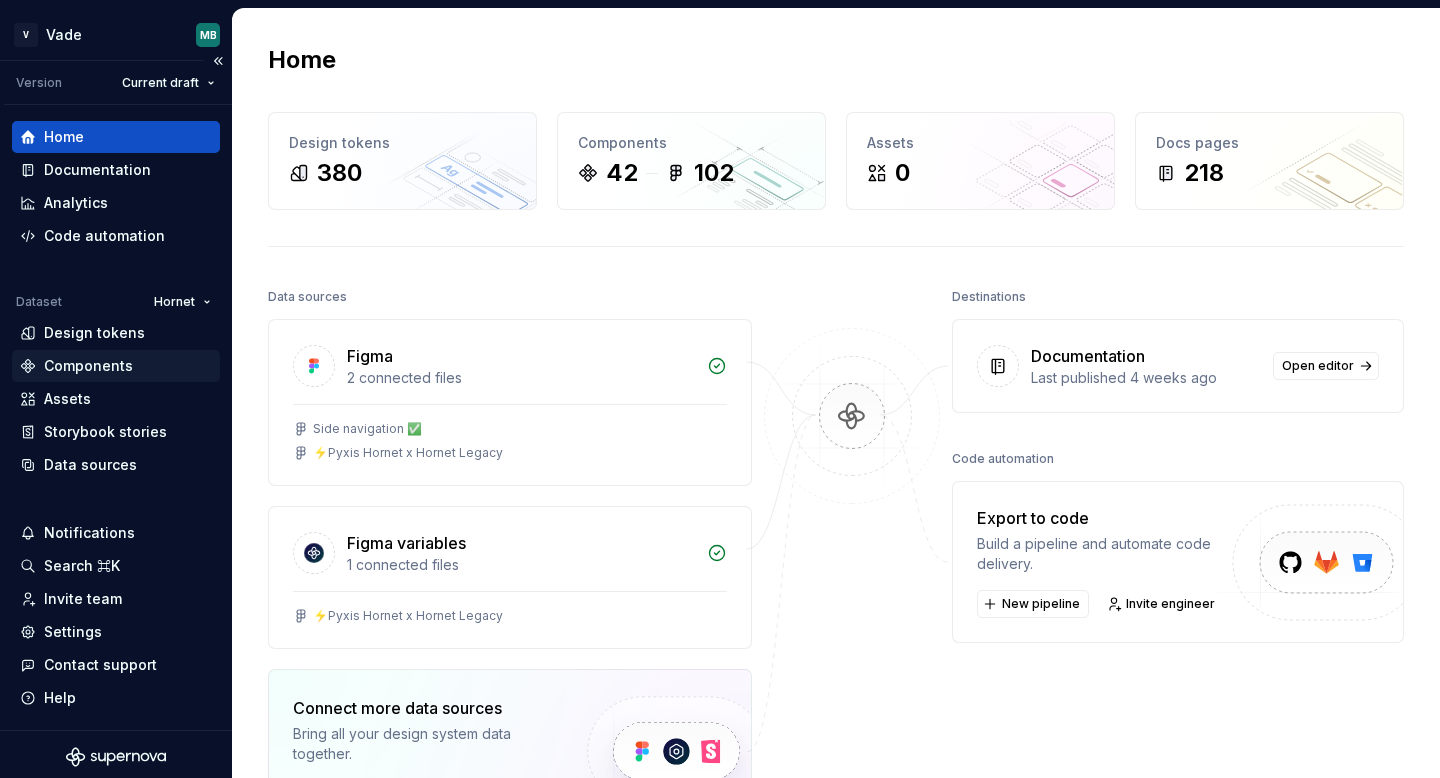 click on "Components" at bounding box center [88, 366] 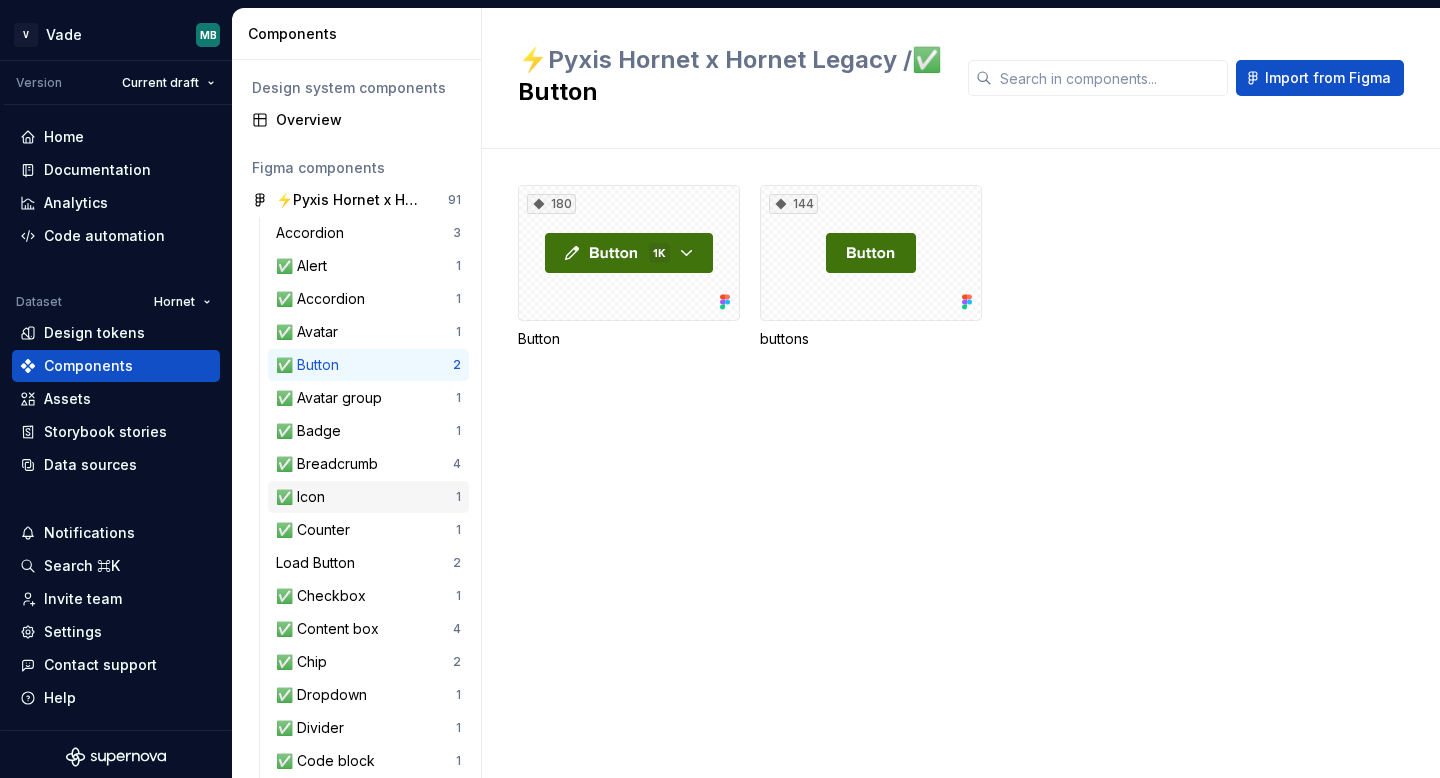 click on "✅ Icon" at bounding box center (366, 497) 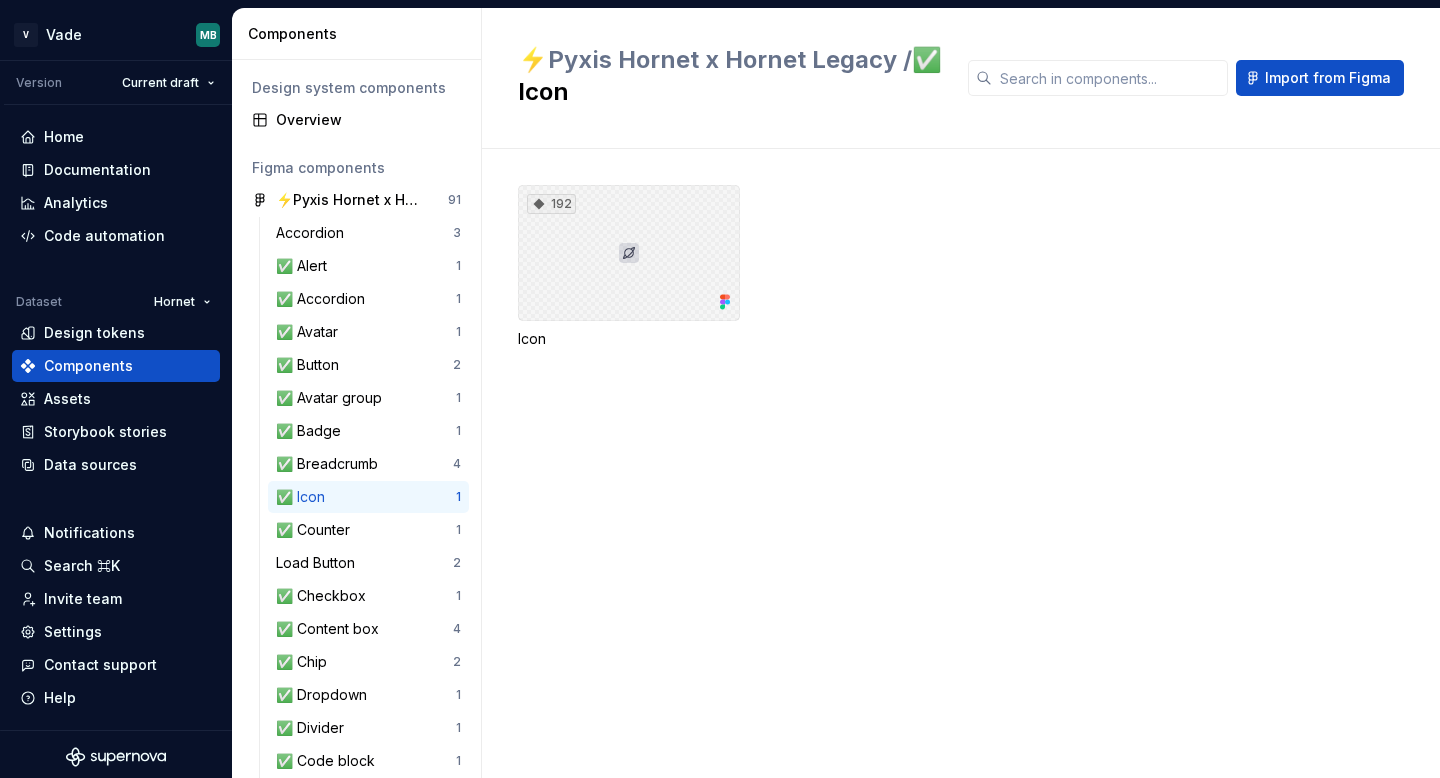 click on "192" at bounding box center [629, 253] 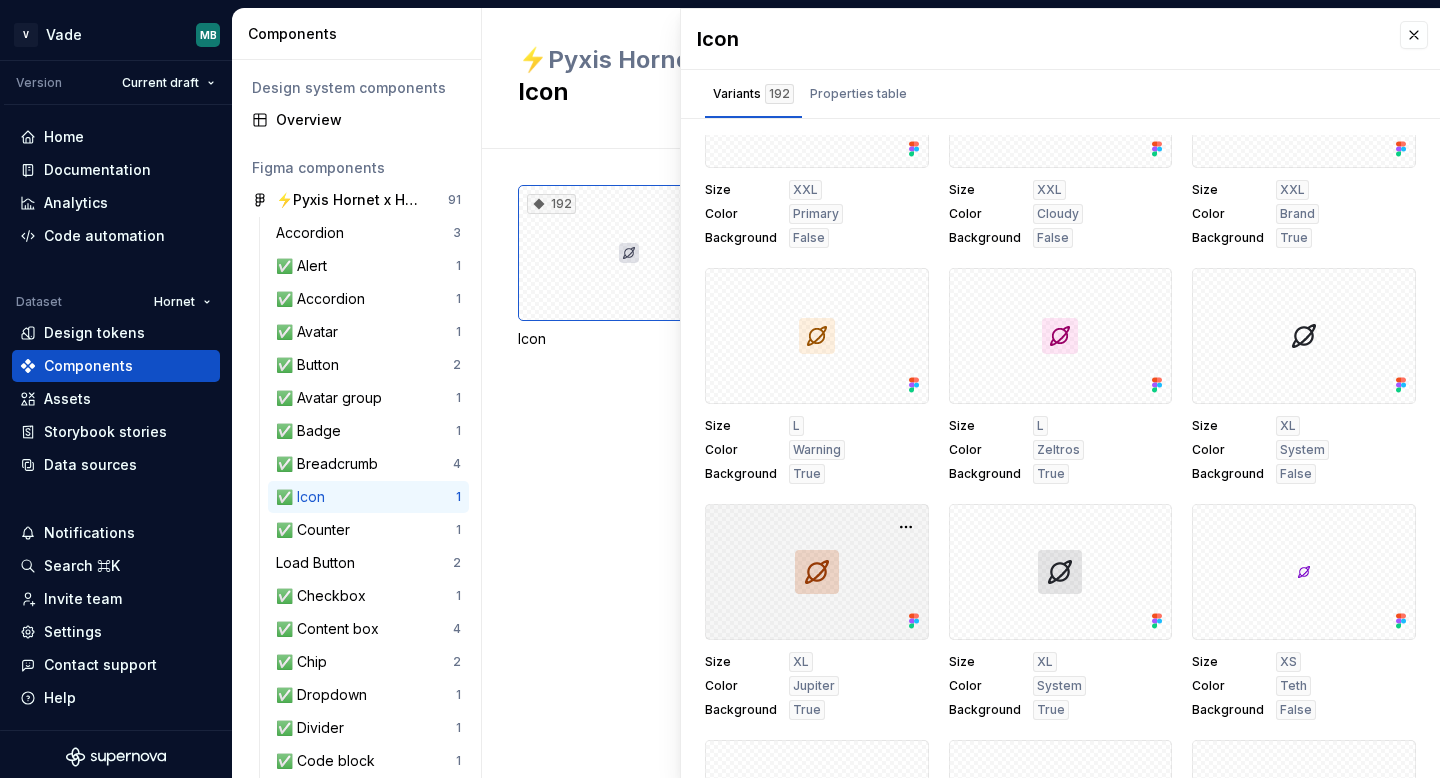 scroll, scrollTop: 10077, scrollLeft: 0, axis: vertical 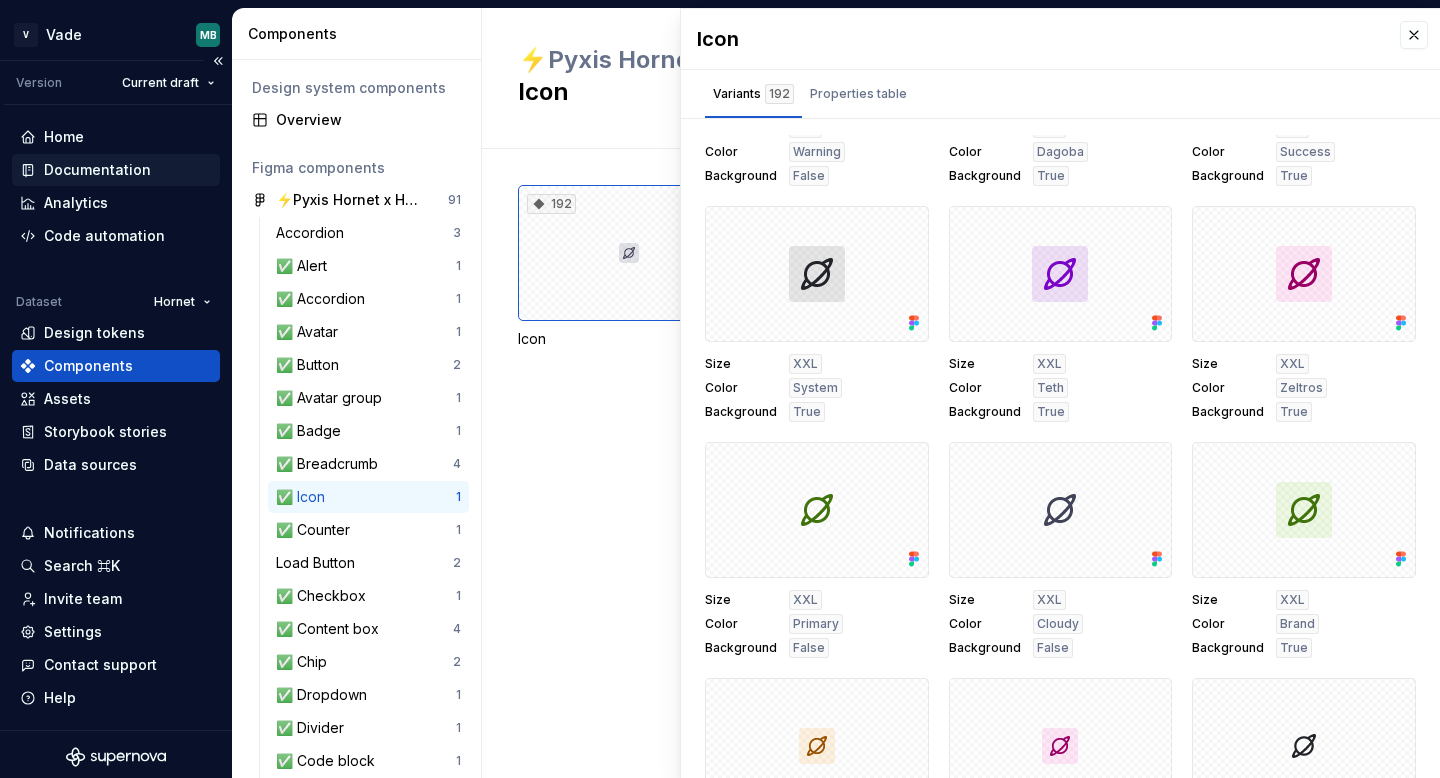 click on "Documentation" at bounding box center [97, 170] 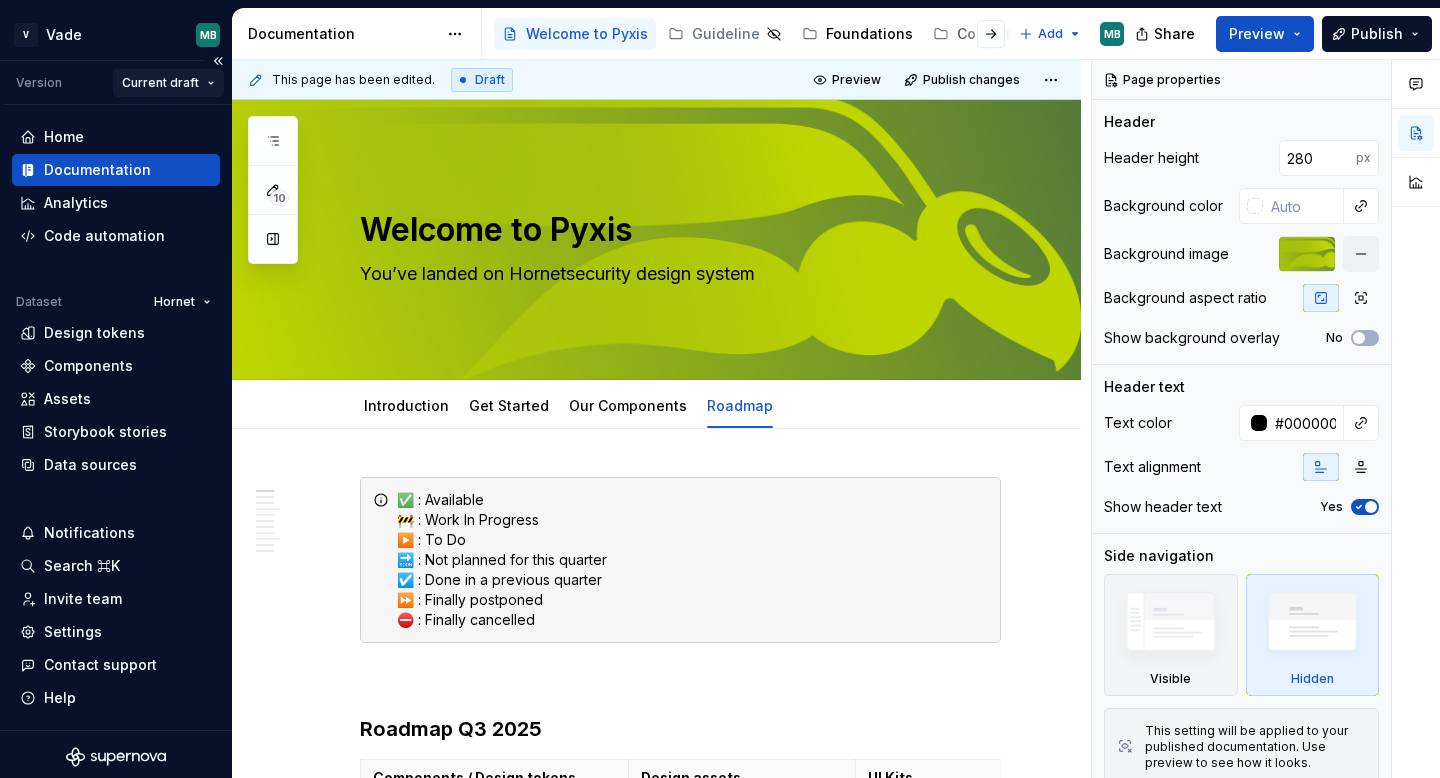 click on "V Vade MB Version Current draft Home Documentation Analytics Code automation Dataset Hornet Design tokens Components Assets Storybook stories Data sources Notifications Search ⌘K Invite team Settings Contact support Help Documentation
Accessibility guide for tree Page tree.
Navigate the tree with the arrow keys. Common tree hotkeys apply. Further keybindings are available:
enter to execute primary action on focused item
f2 to start renaming the focused item
escape to abort renaming an item
control+d to start dragging selected items
Welcome to Pyxis Guideline Foundations Components Release Legal Add MB Share Preview Publish 10 Pages Add
Accessibility guide for tree Page tree.
Navigate the tree with the arrow keys. Common tree hotkeys apply. Further keybindings are available:
enter to execute primary action on focused item
f2 to start renaming the focused item
Roadmap" at bounding box center (720, 389) 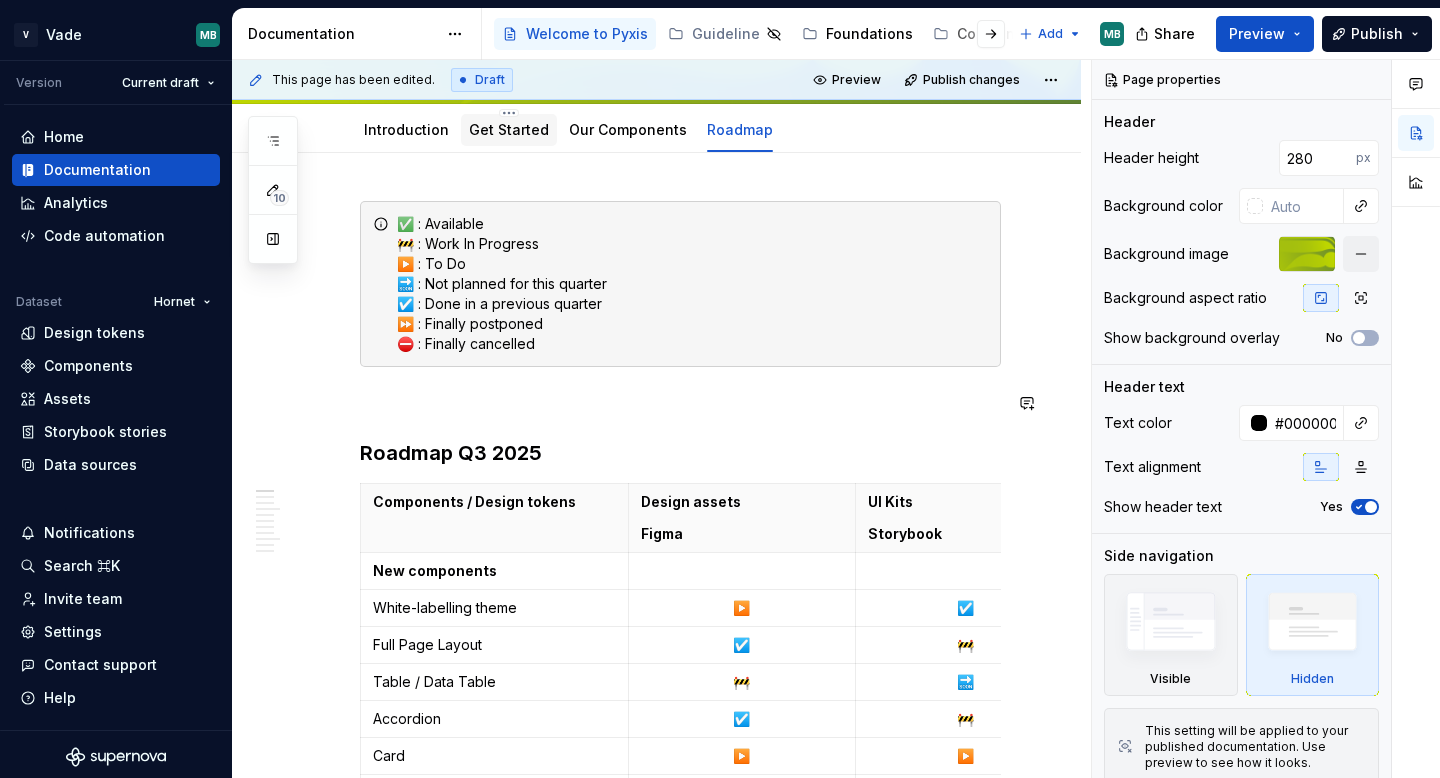 scroll, scrollTop: 234, scrollLeft: 0, axis: vertical 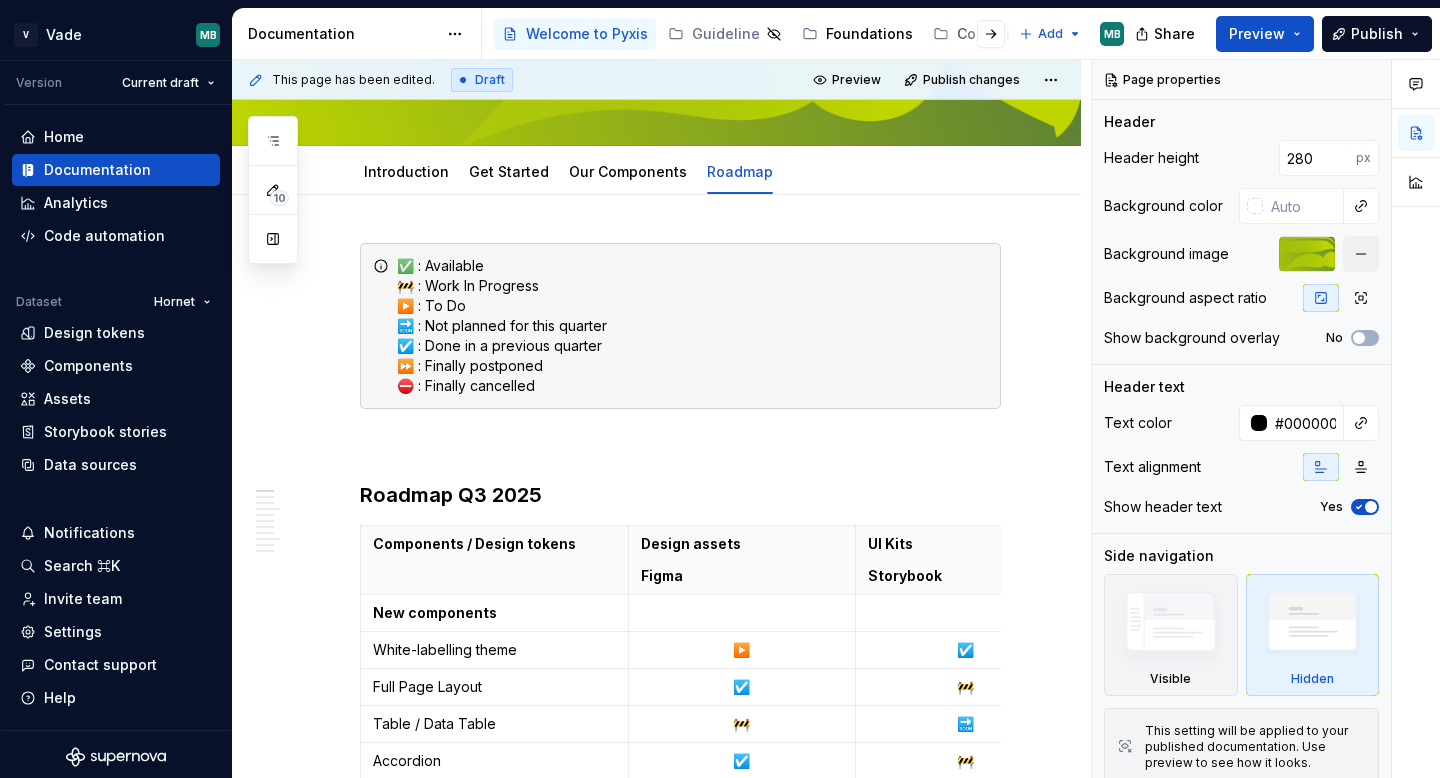 click at bounding box center (975, 34) 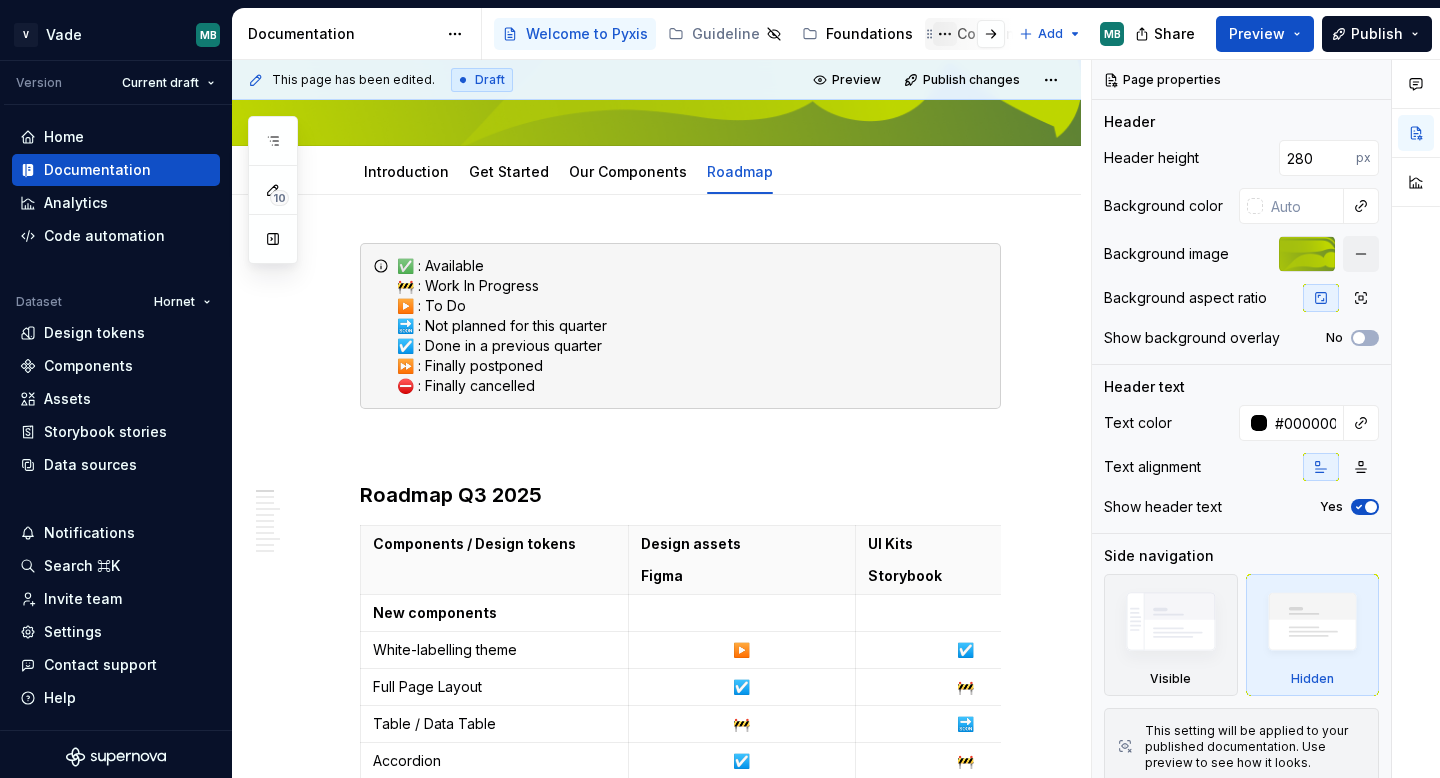 click at bounding box center [945, 34] 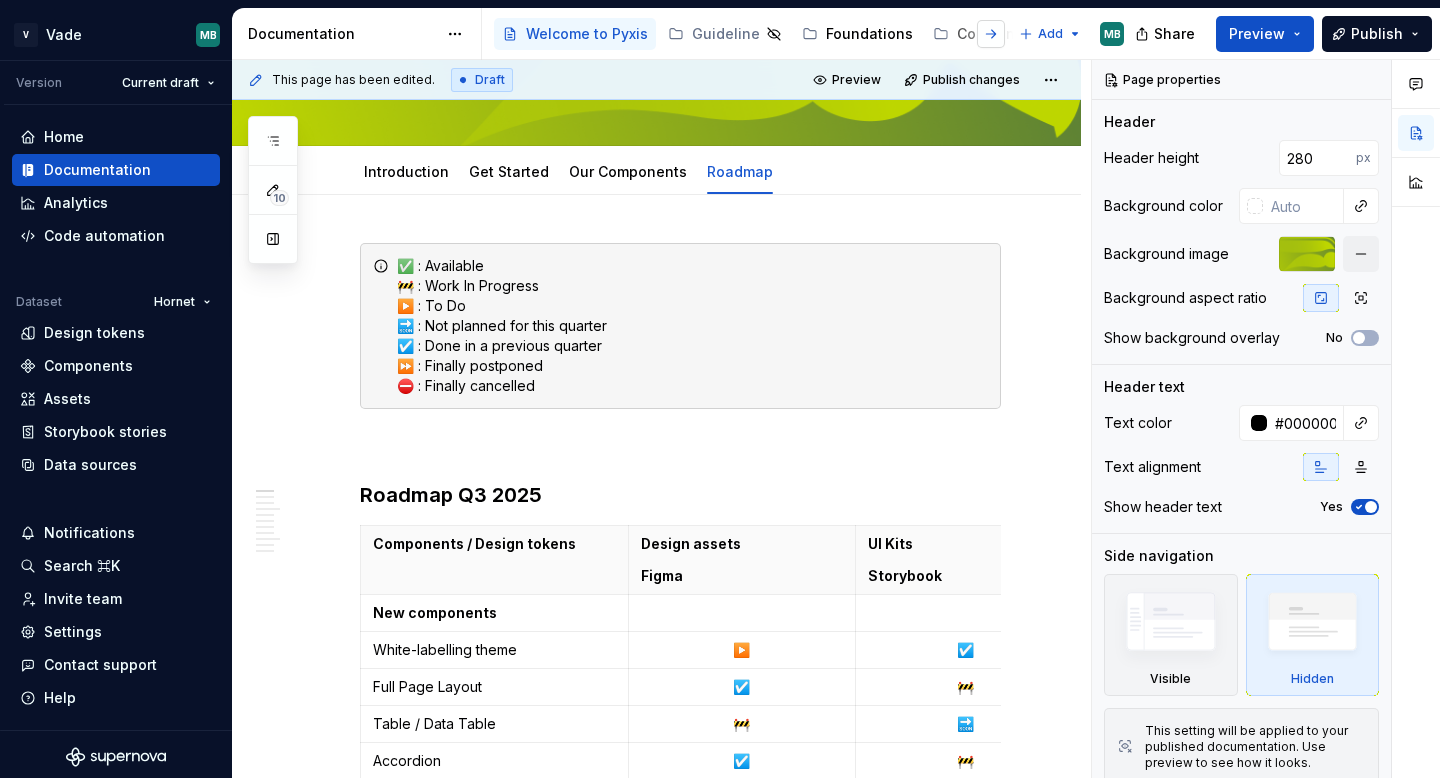 click on "V Vade MB Version Current draft Home Documentation Analytics Code automation Dataset Hornet Design tokens Components Assets Storybook stories Data sources Notifications Search ⌘K Invite team Settings Contact support Help Documentation
Accessibility guide for tree Page tree.
Navigate the tree with the arrow keys. Common tree hotkeys apply. Further keybindings are available:
enter to execute primary action on focused item
f2 to start renaming the focused item
escape to abort renaming an item
control+d to start dragging selected items
Welcome to Pyxis Guideline Foundations Components Release Legal Add MB Share Preview Publish 10 Pages Add
Accessibility guide for tree Page tree.
Navigate the tree with the arrow keys. Common tree hotkeys apply. Further keybindings are available:
enter to execute primary action on focused item
f2 to start renaming the focused item
Roadmap" at bounding box center [720, 389] 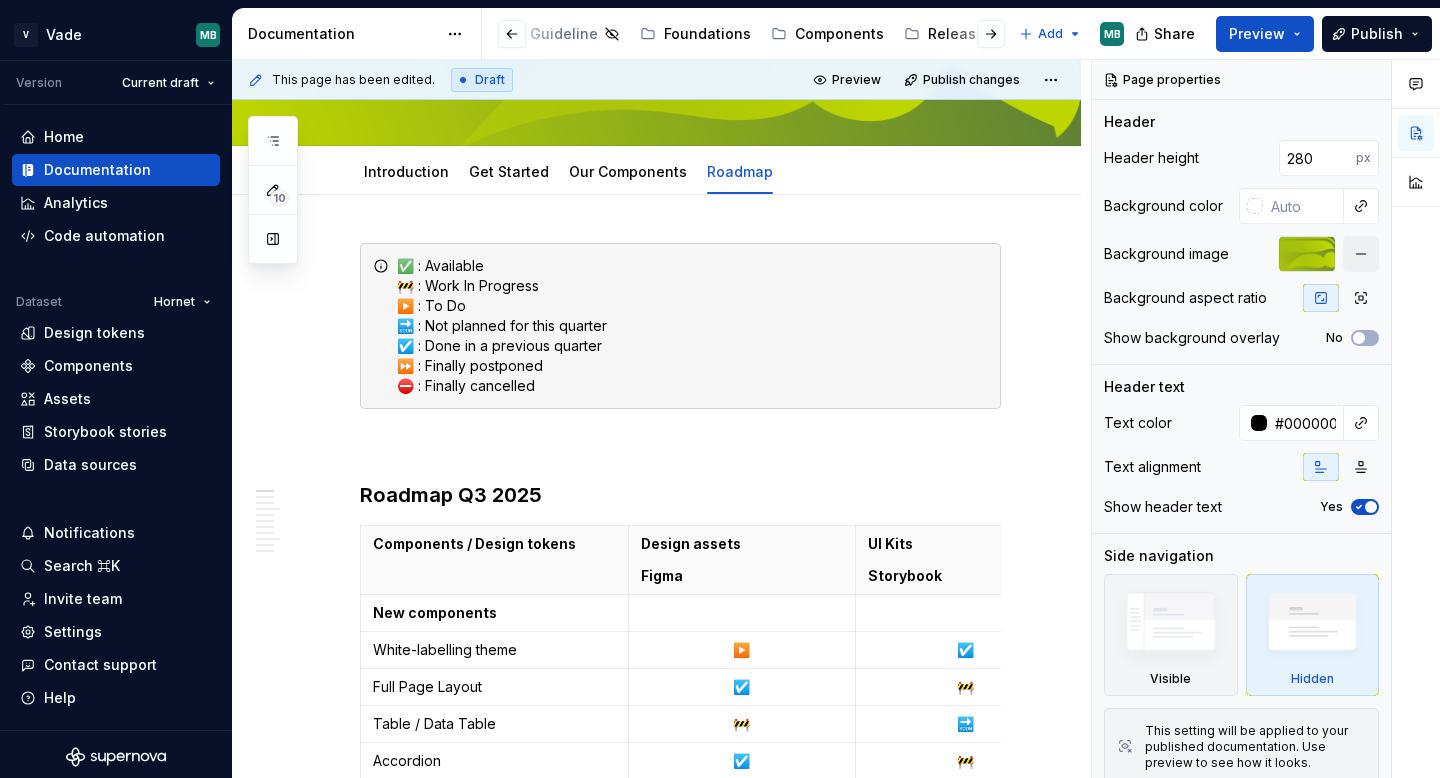 scroll, scrollTop: 0, scrollLeft: 200, axis: horizontal 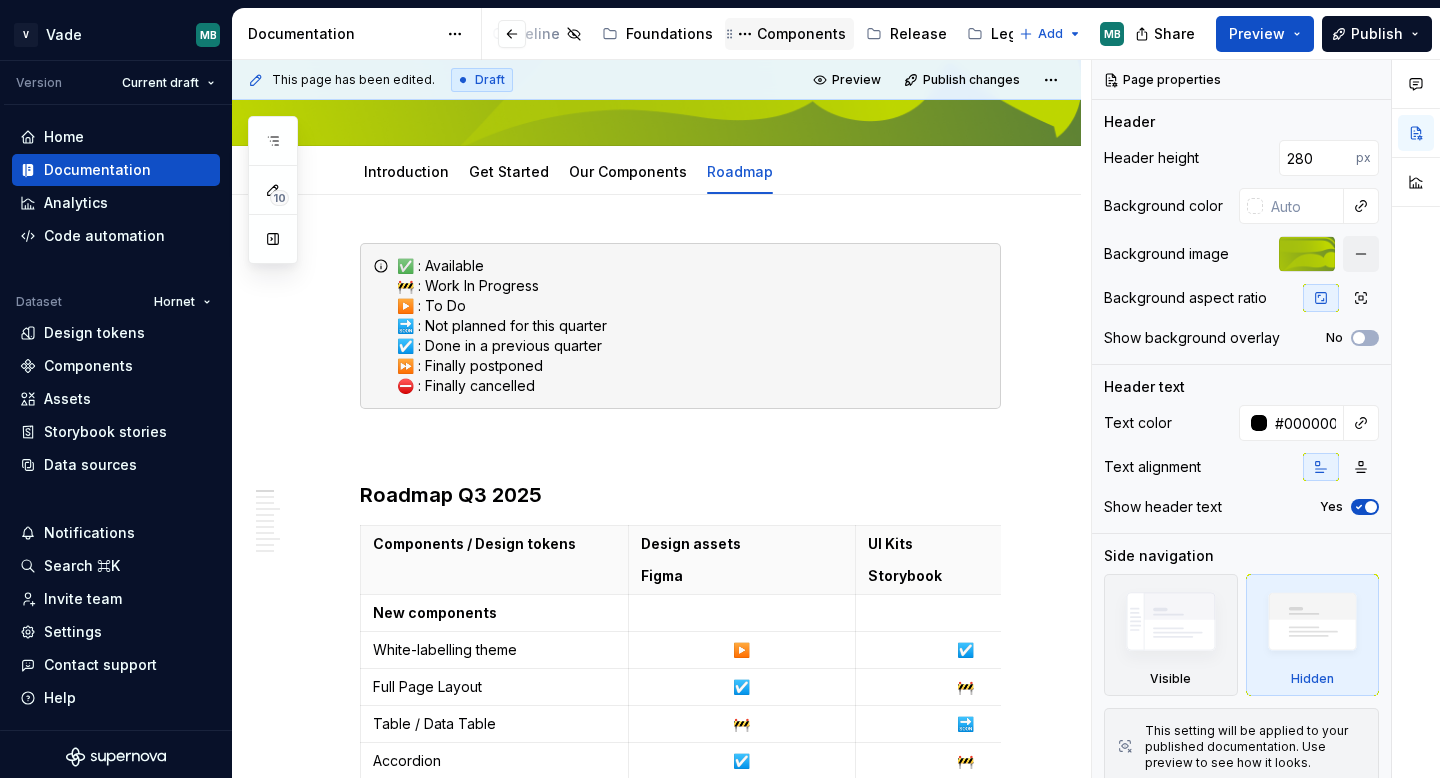 click on "Components" at bounding box center [789, 34] 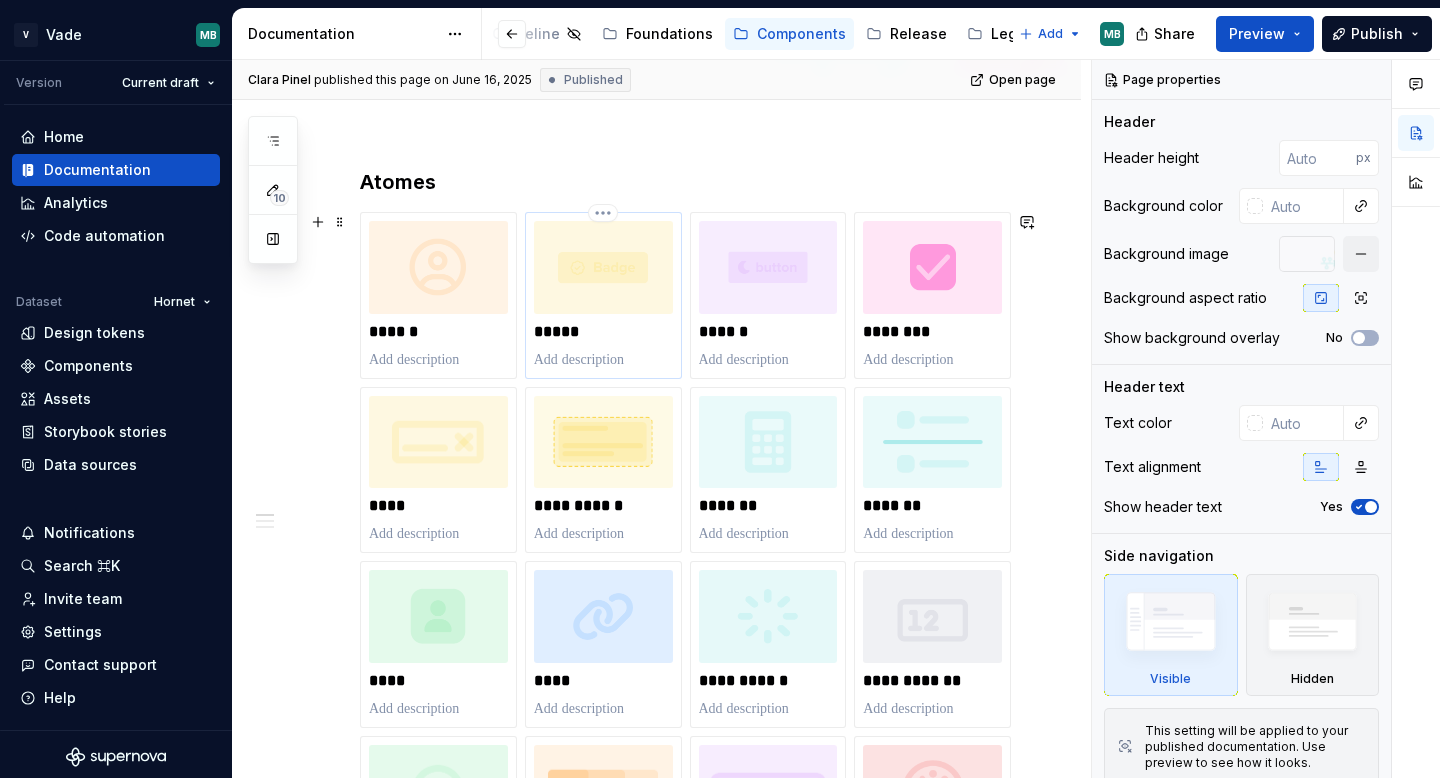 scroll, scrollTop: 277, scrollLeft: 0, axis: vertical 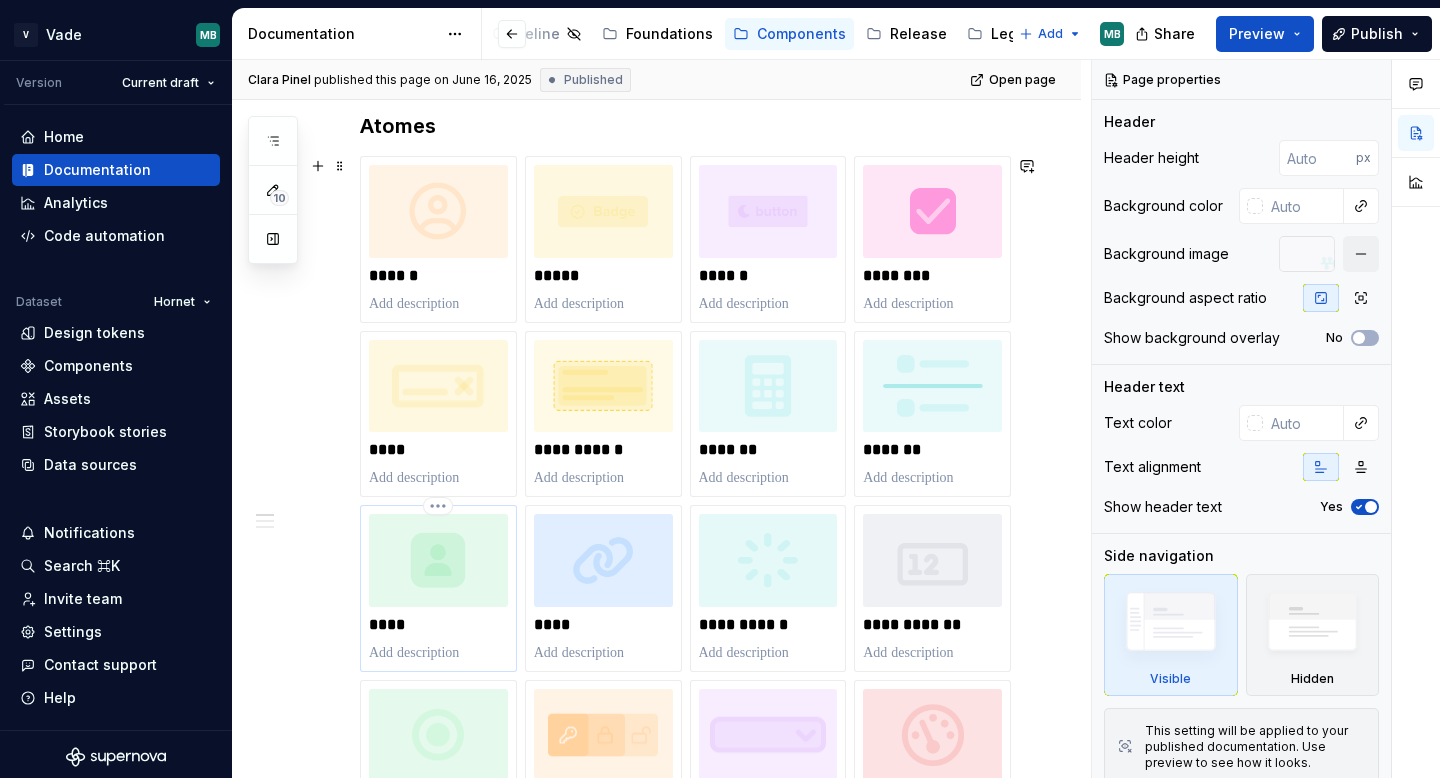 click at bounding box center [438, 560] 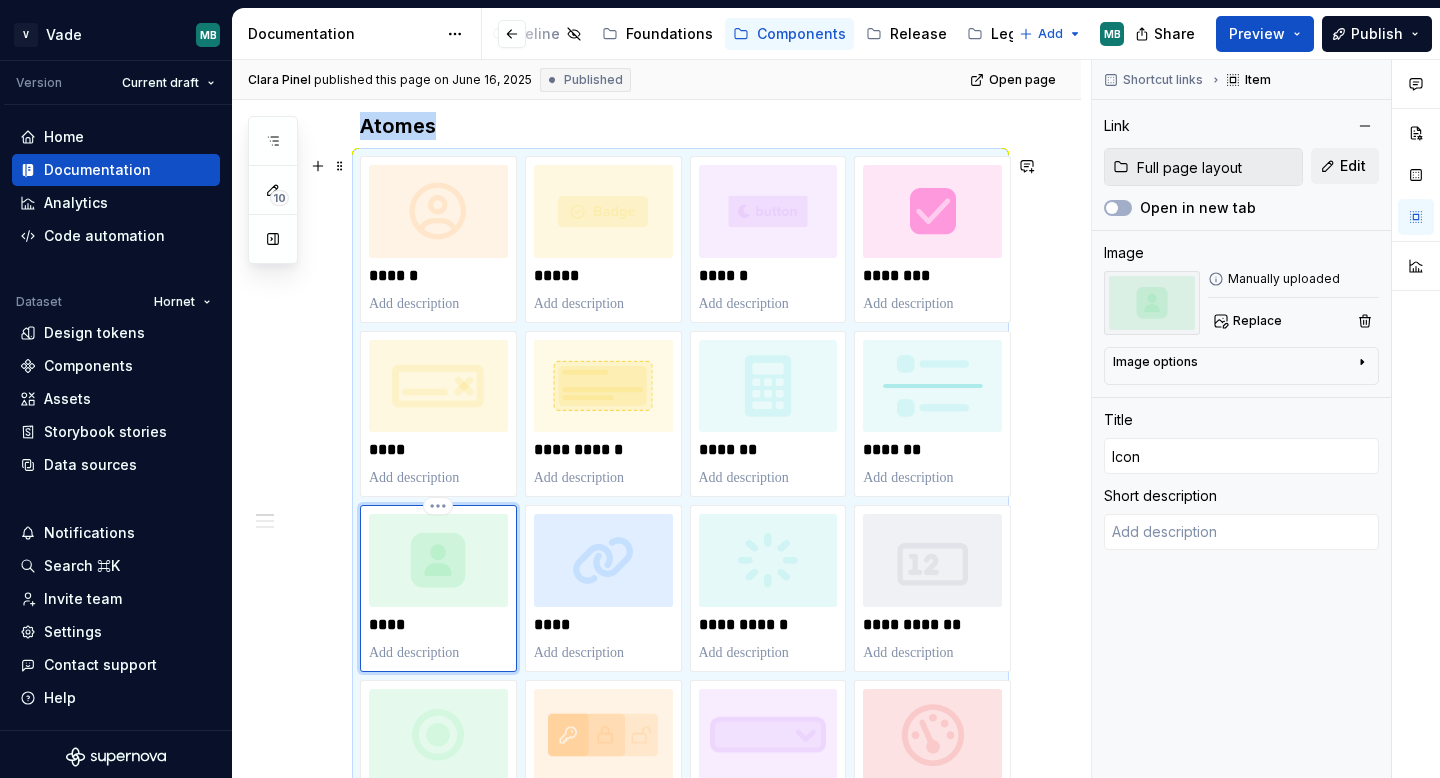 click at bounding box center [438, 560] 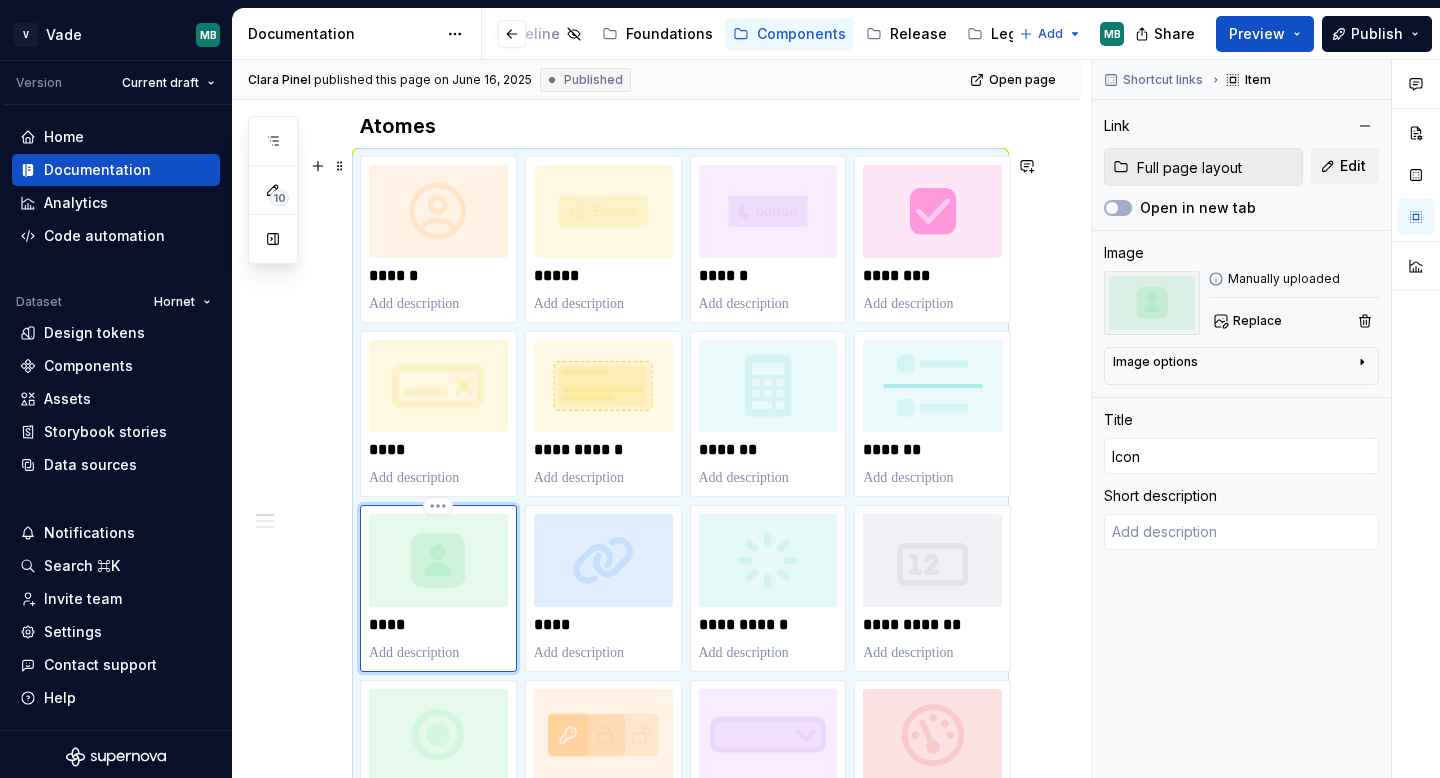 click on "****" at bounding box center (438, 625) 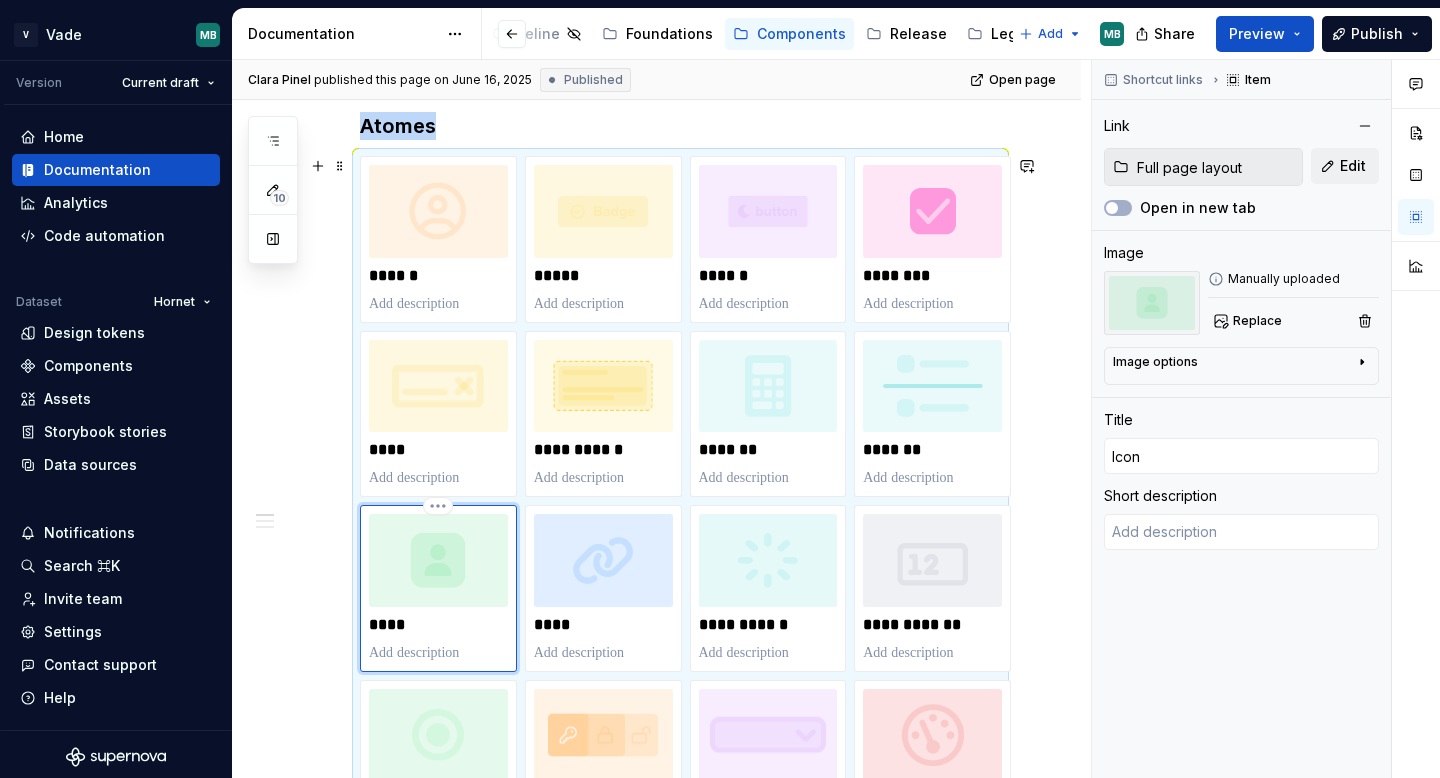 click at bounding box center [438, 560] 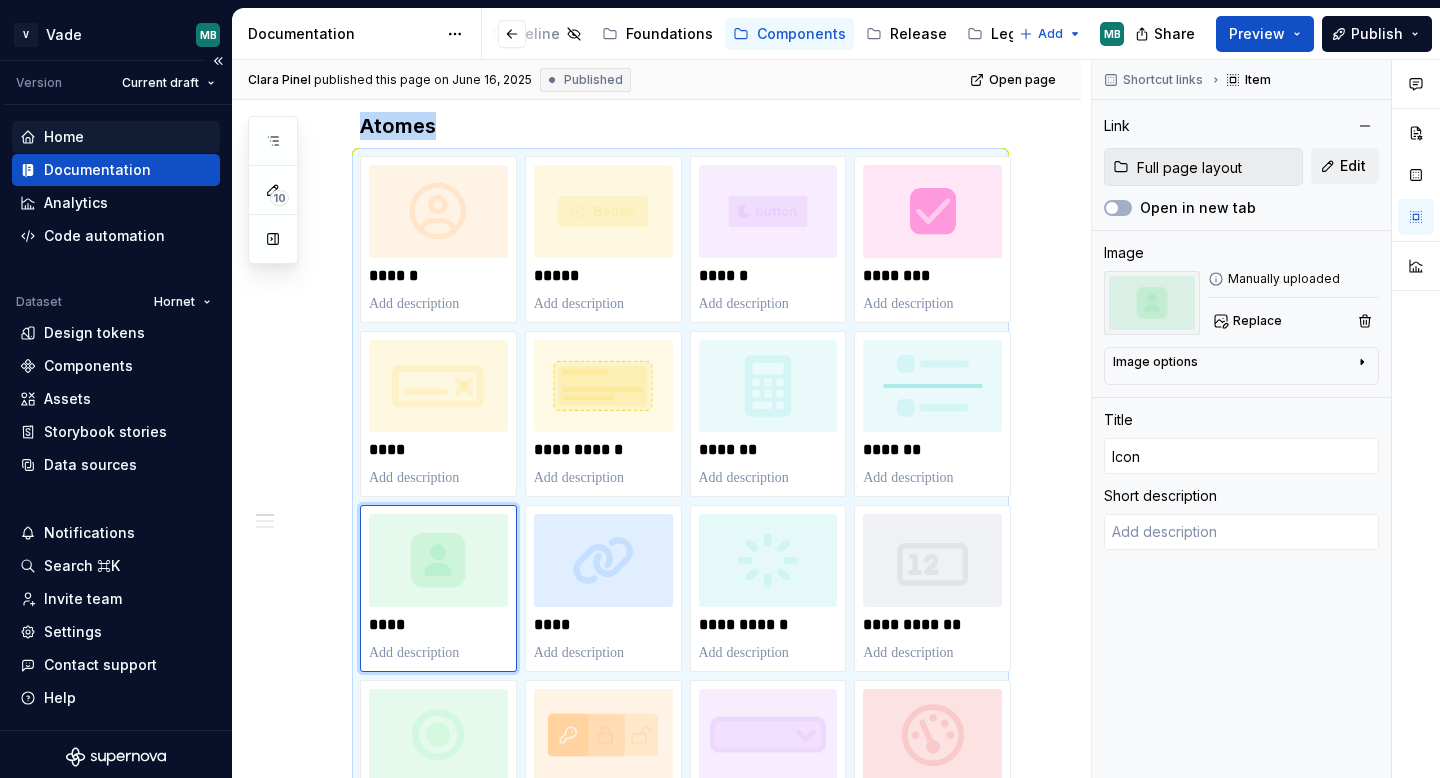 click on "Home" at bounding box center [116, 137] 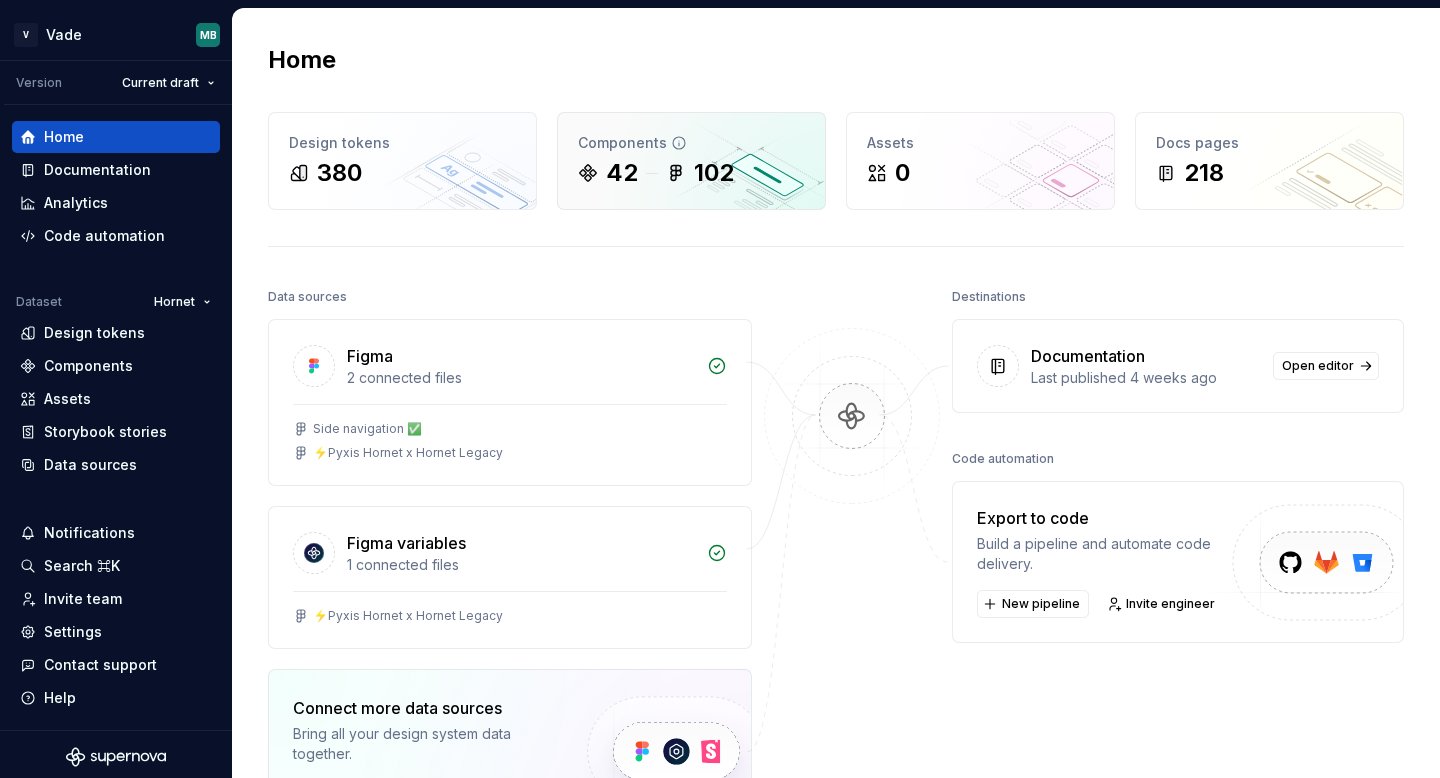 click on "Components 42 102" at bounding box center [691, 161] 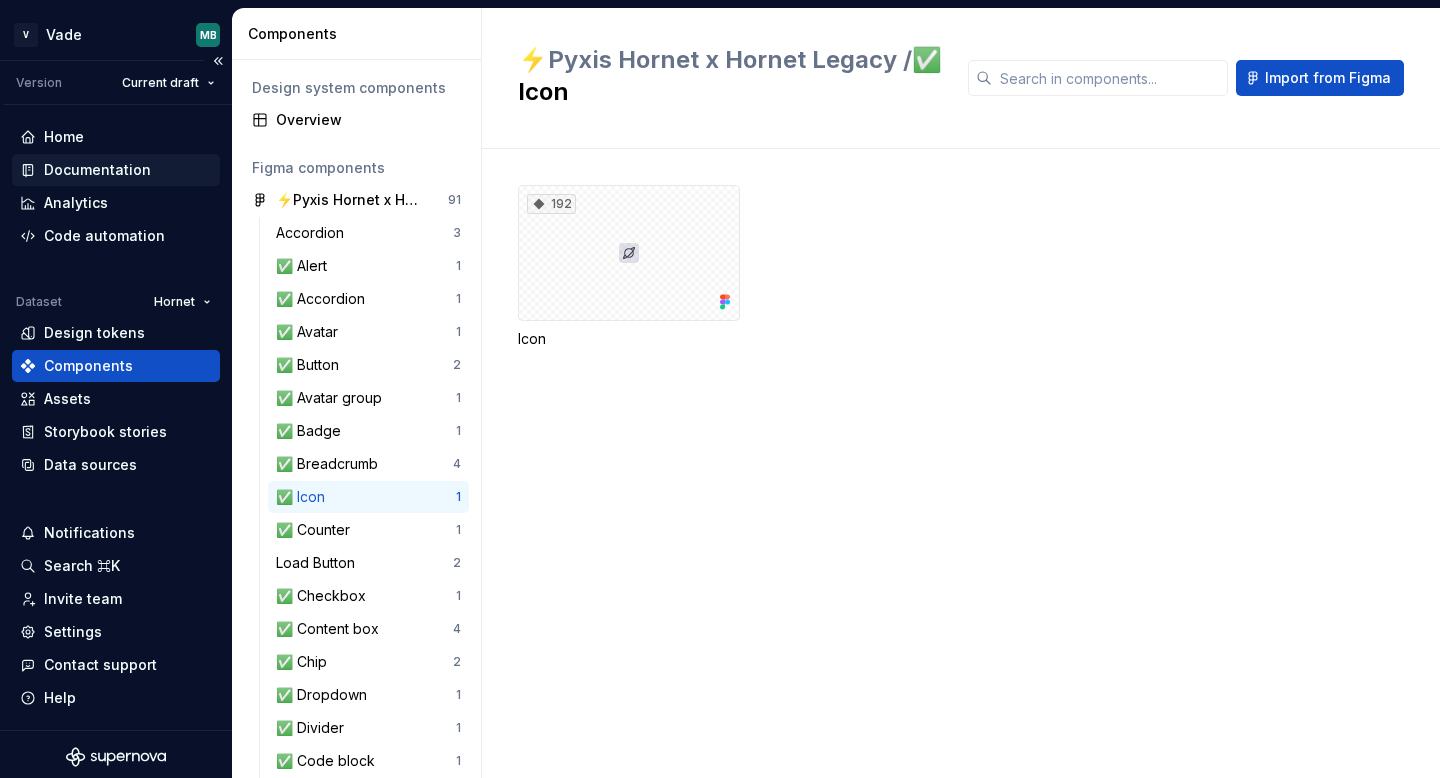 click on "Documentation" at bounding box center (97, 170) 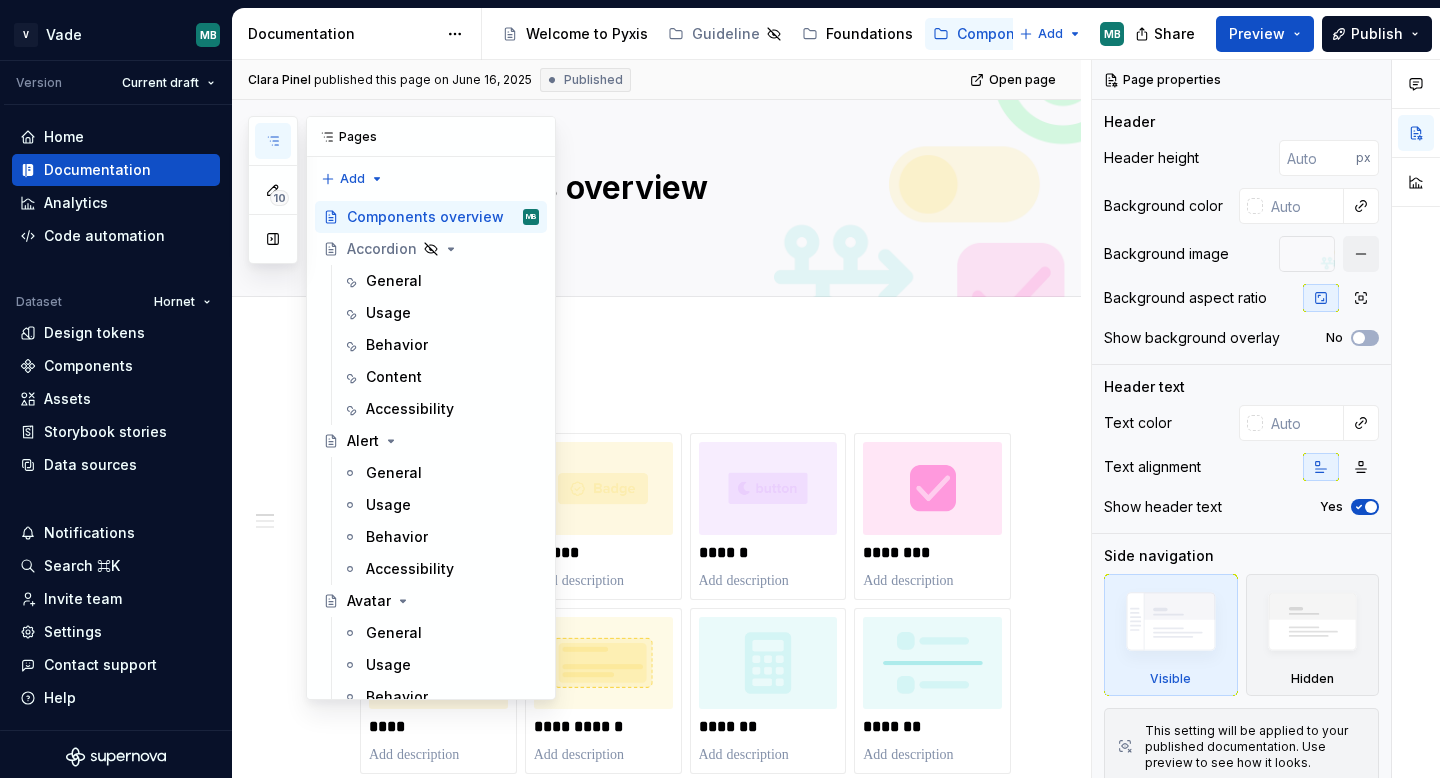 click at bounding box center (273, 141) 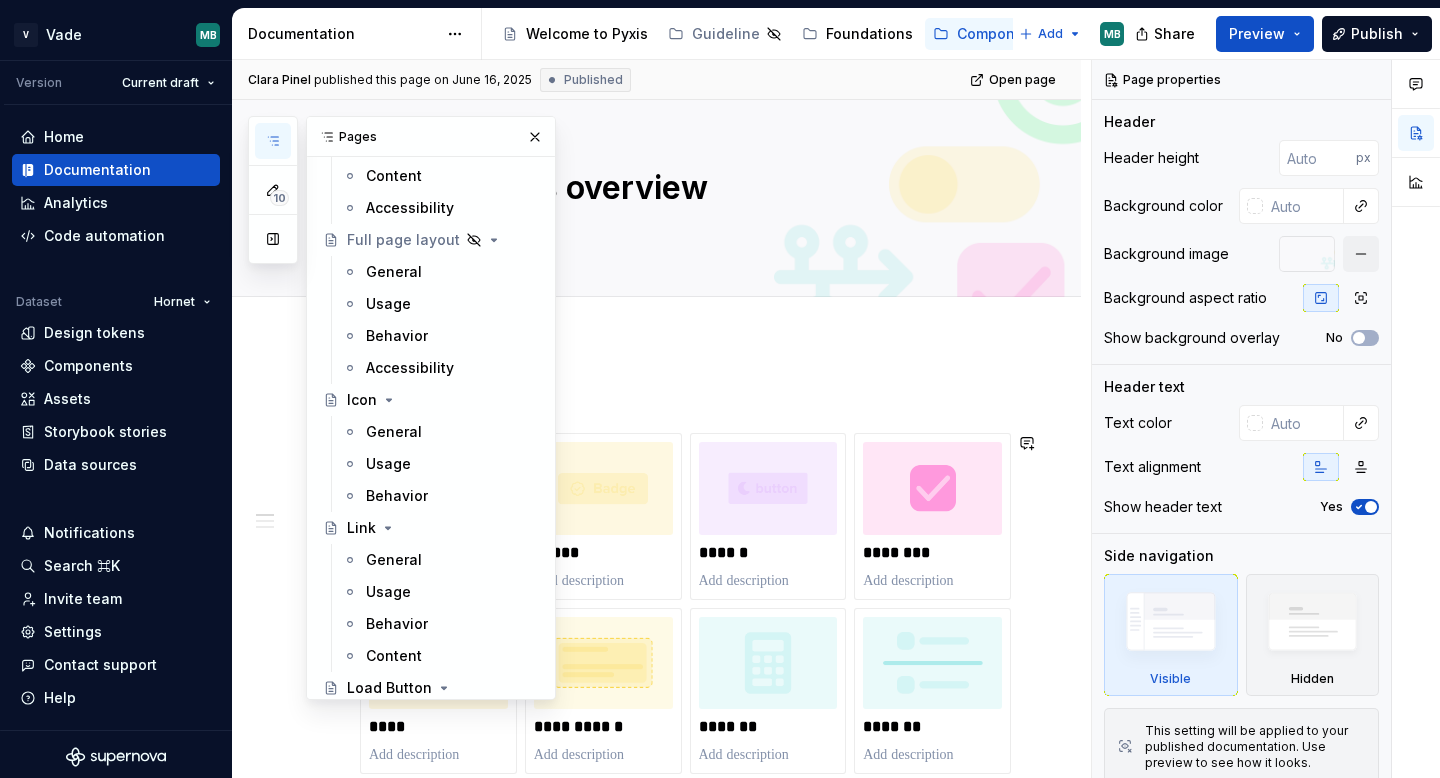 scroll, scrollTop: 2955, scrollLeft: 0, axis: vertical 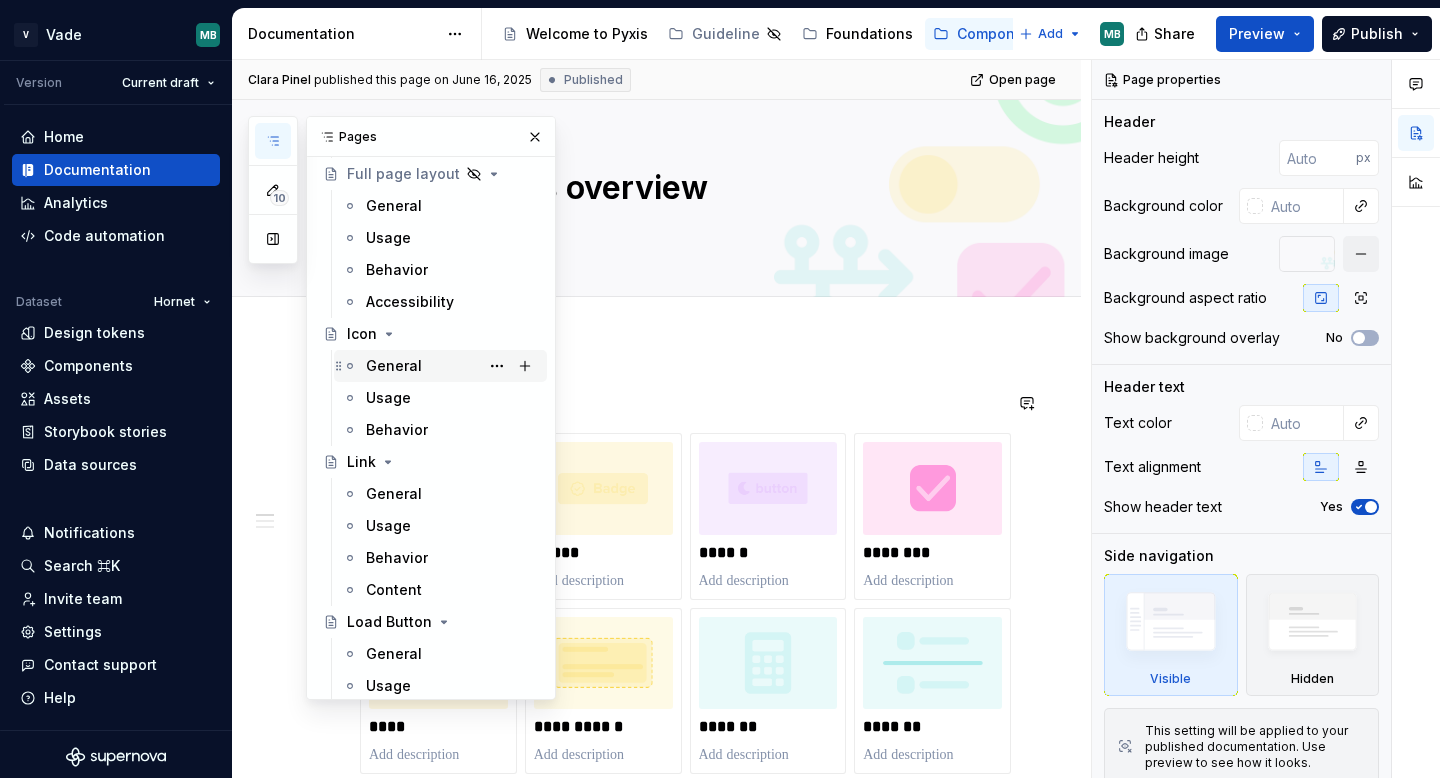 click on "General" at bounding box center (394, 366) 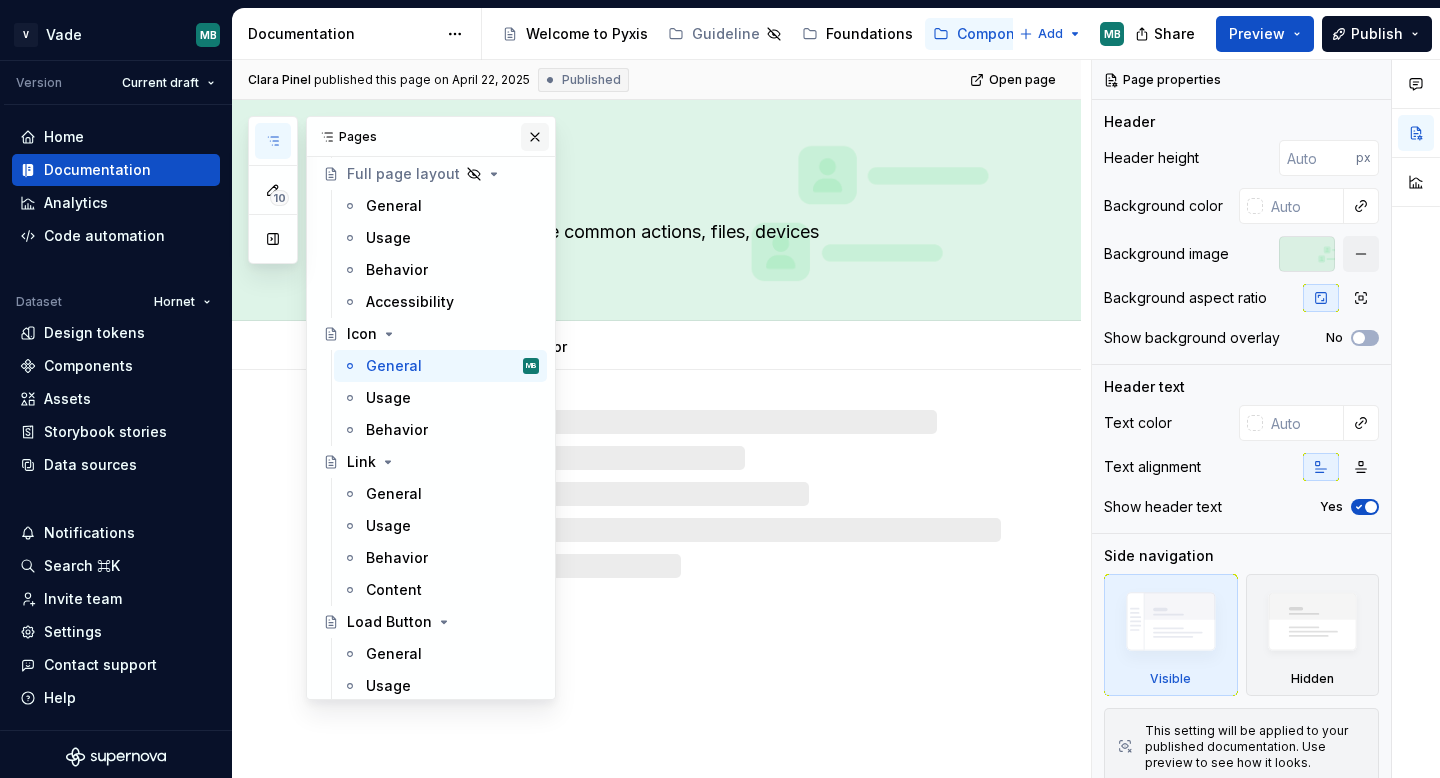 click at bounding box center (535, 137) 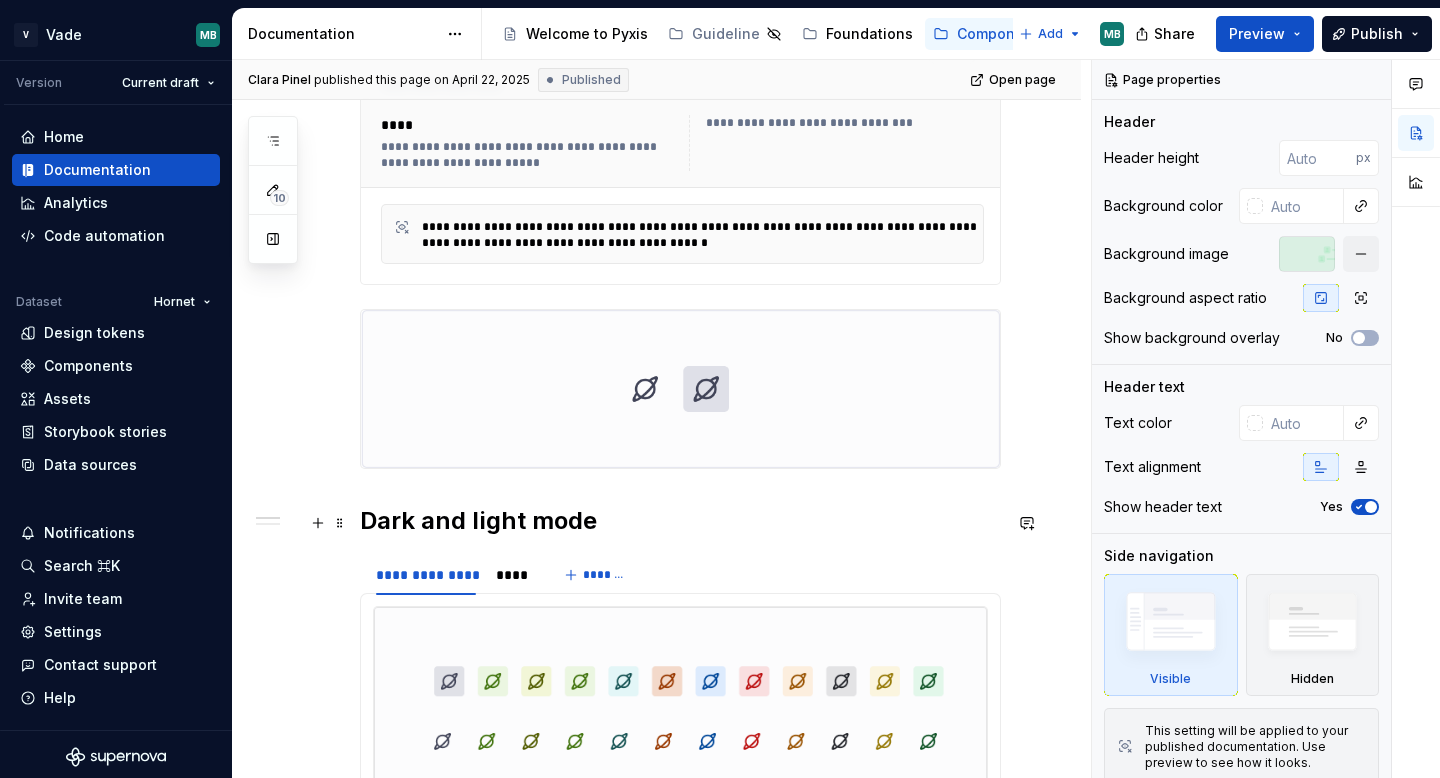 scroll, scrollTop: 735, scrollLeft: 0, axis: vertical 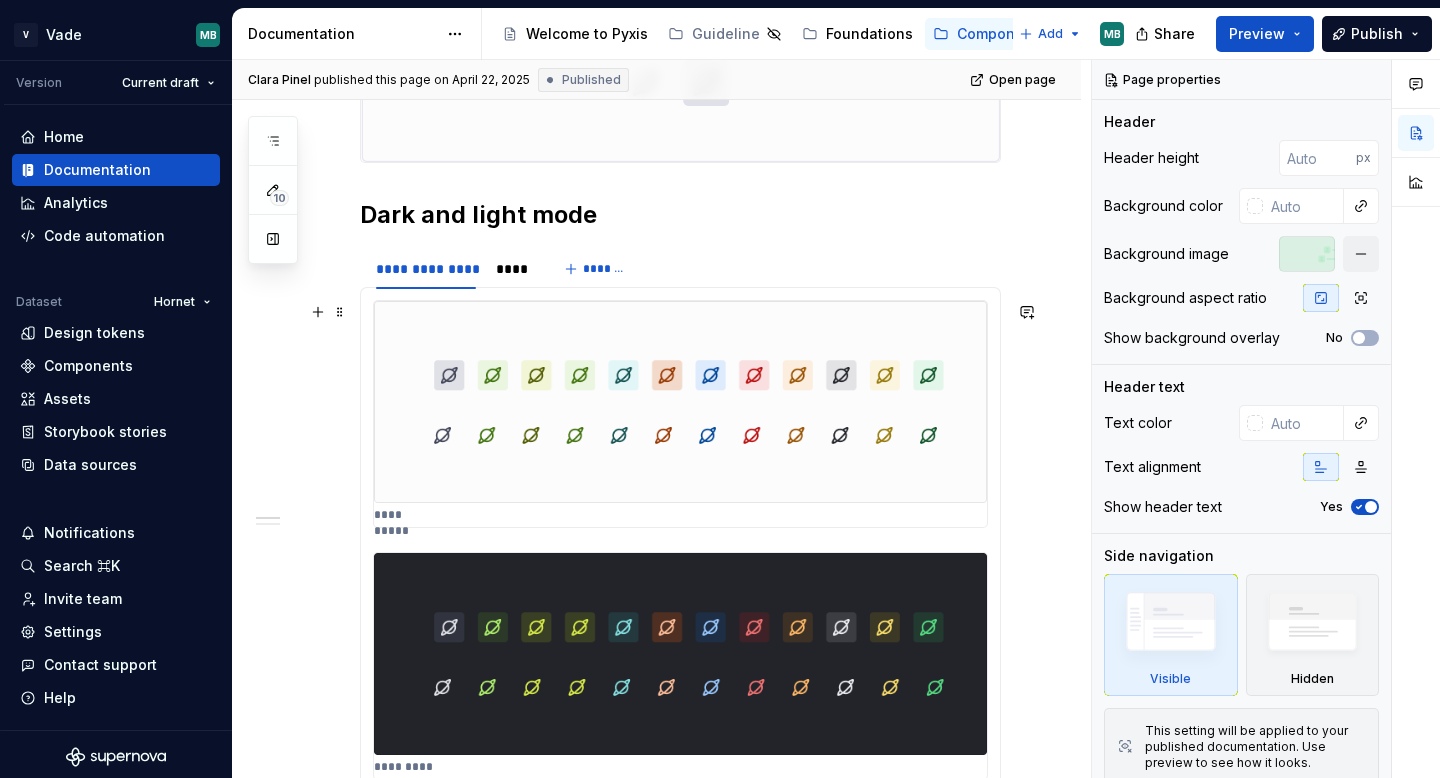 click at bounding box center [680, 402] 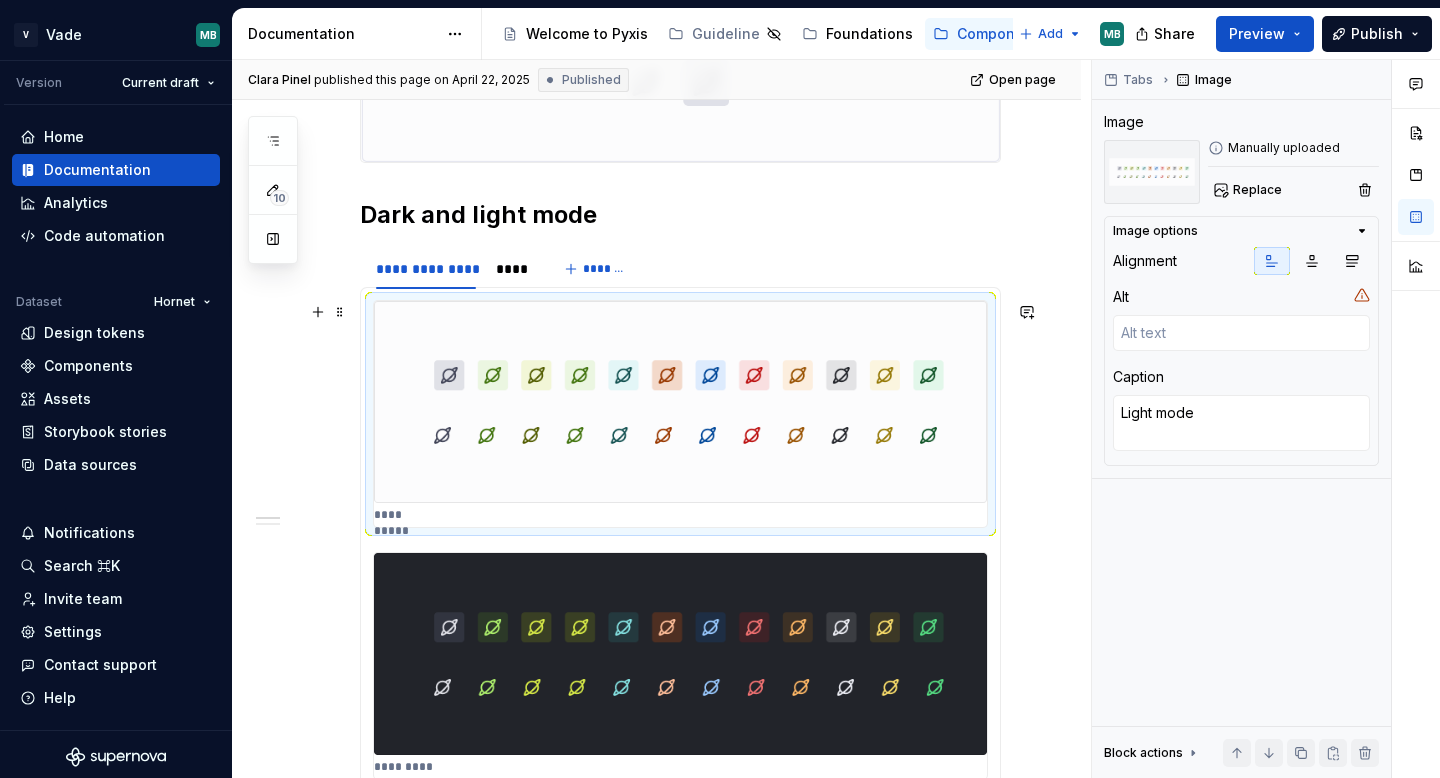 click at bounding box center [680, 402] 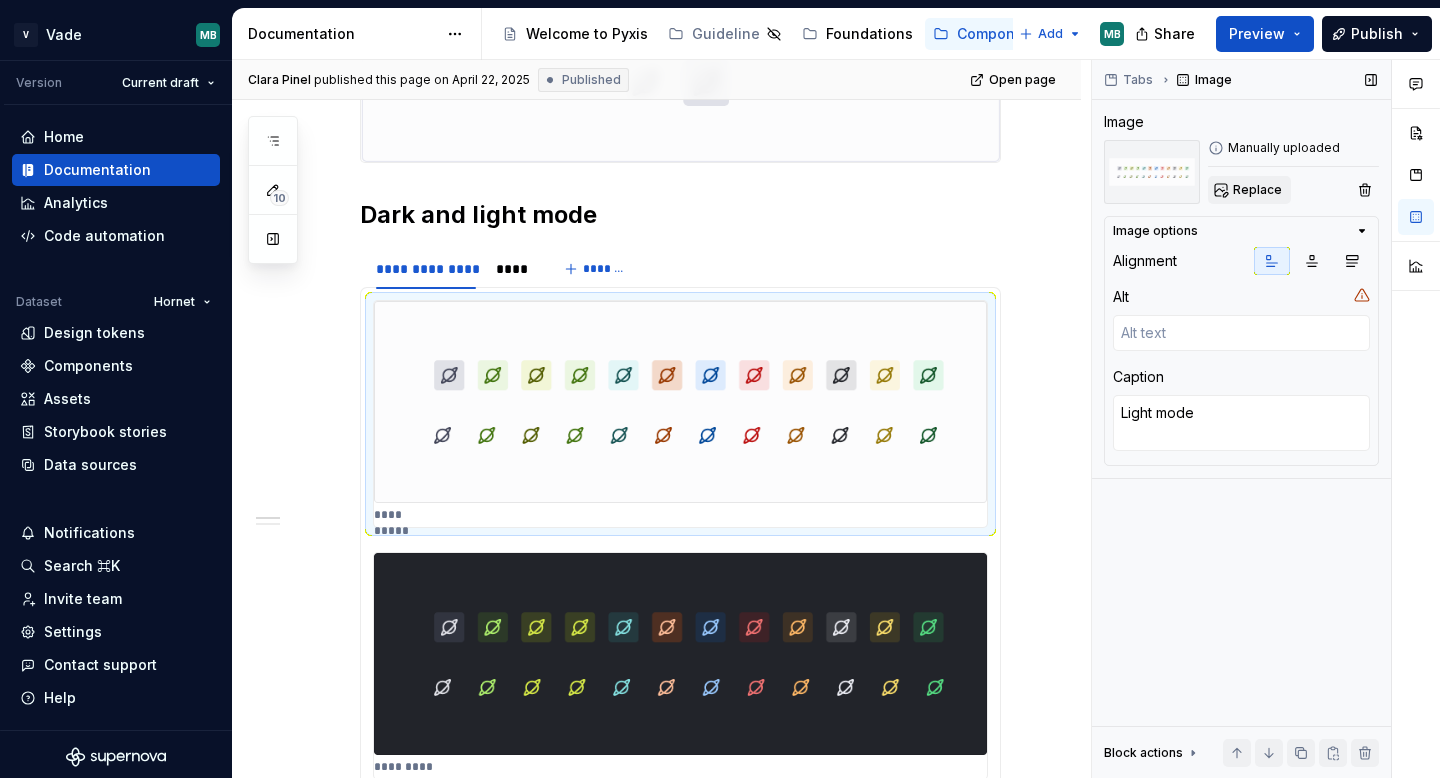 click on "Replace" at bounding box center [1257, 190] 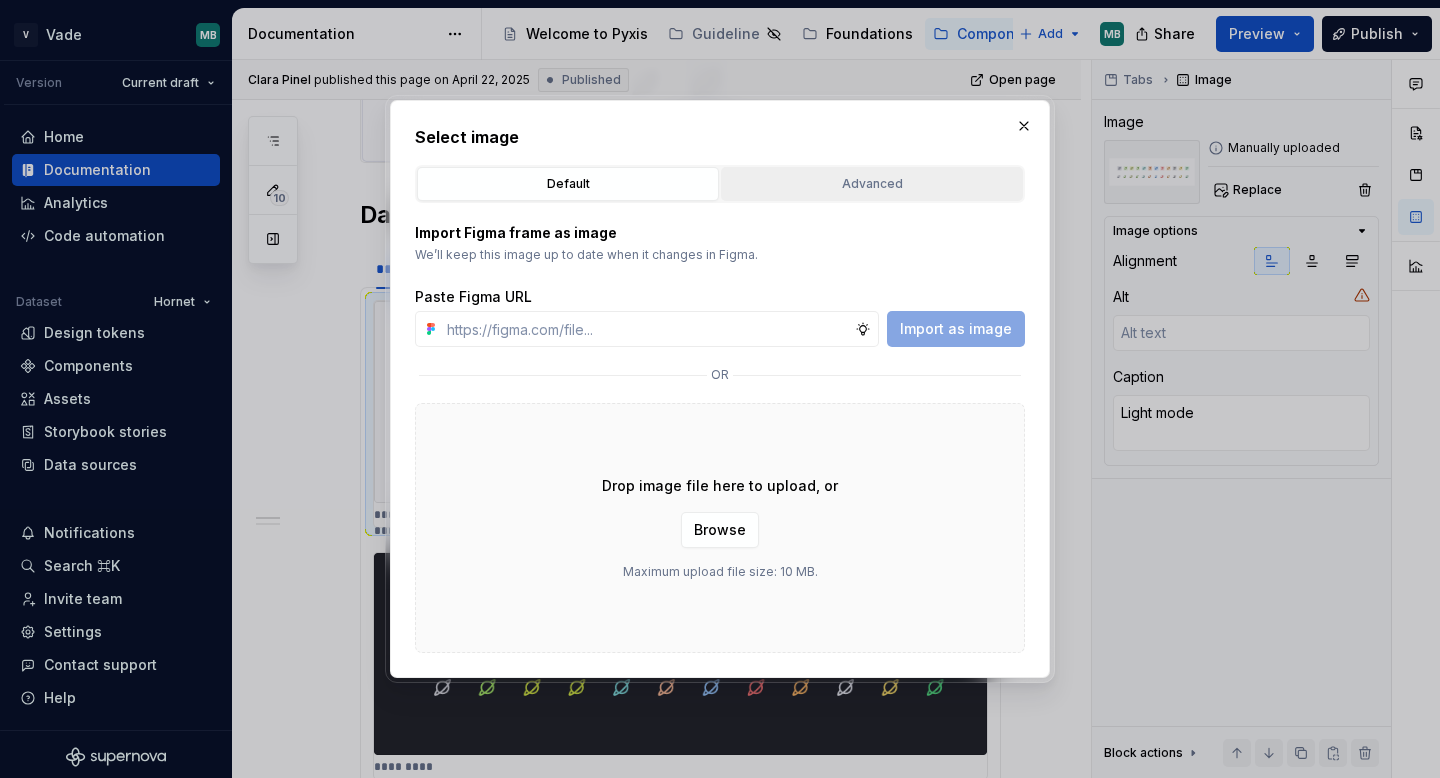 click on "Advanced" at bounding box center (872, 184) 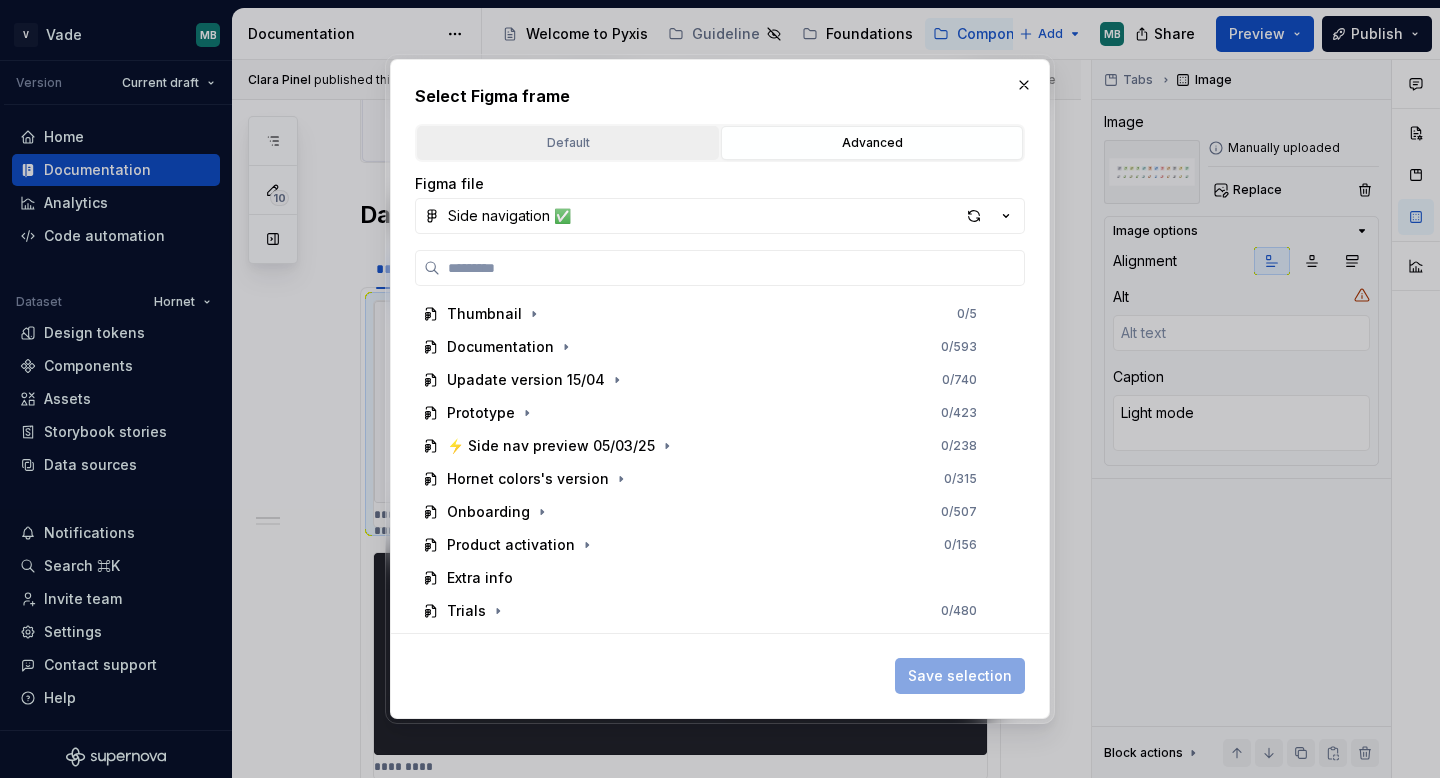 click on "Default" at bounding box center (568, 143) 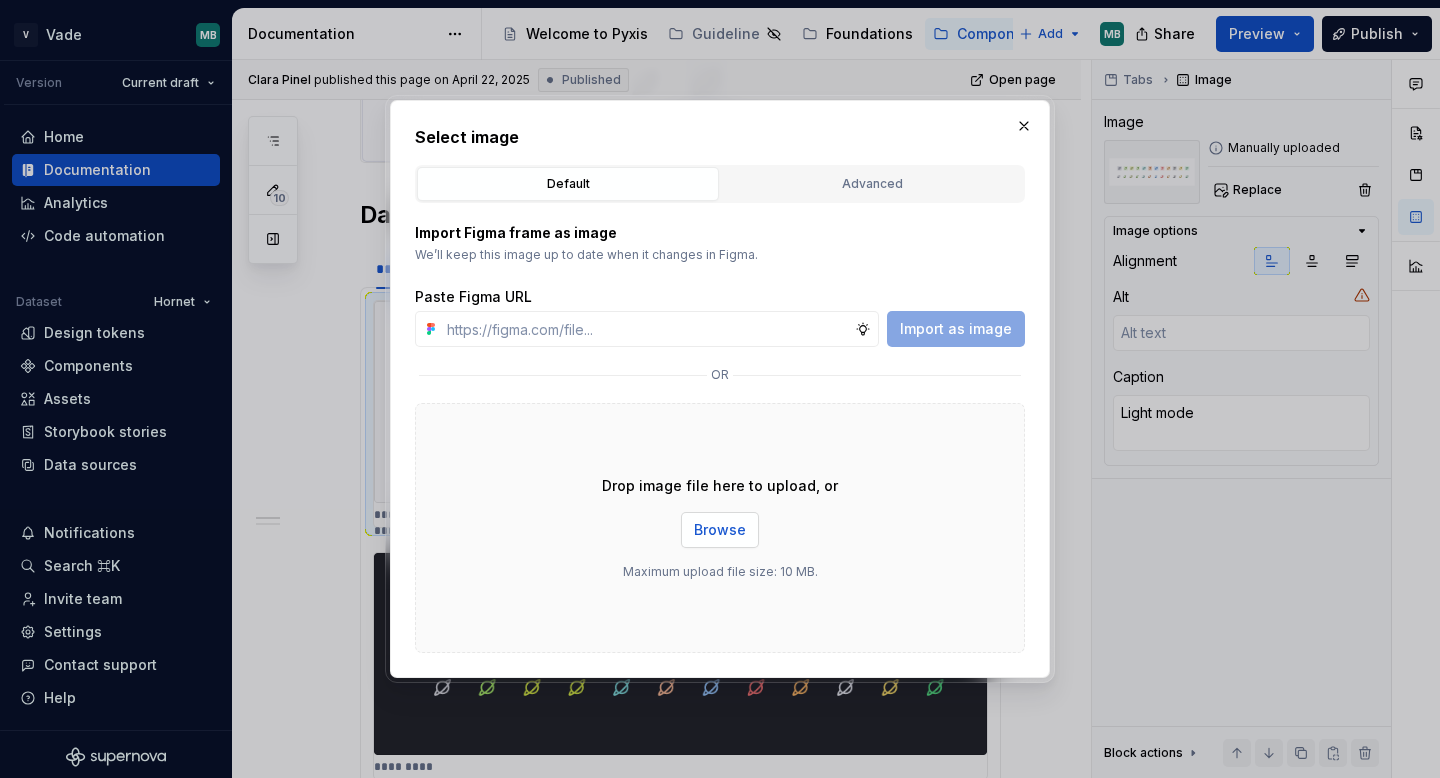 click on "Browse" at bounding box center (720, 530) 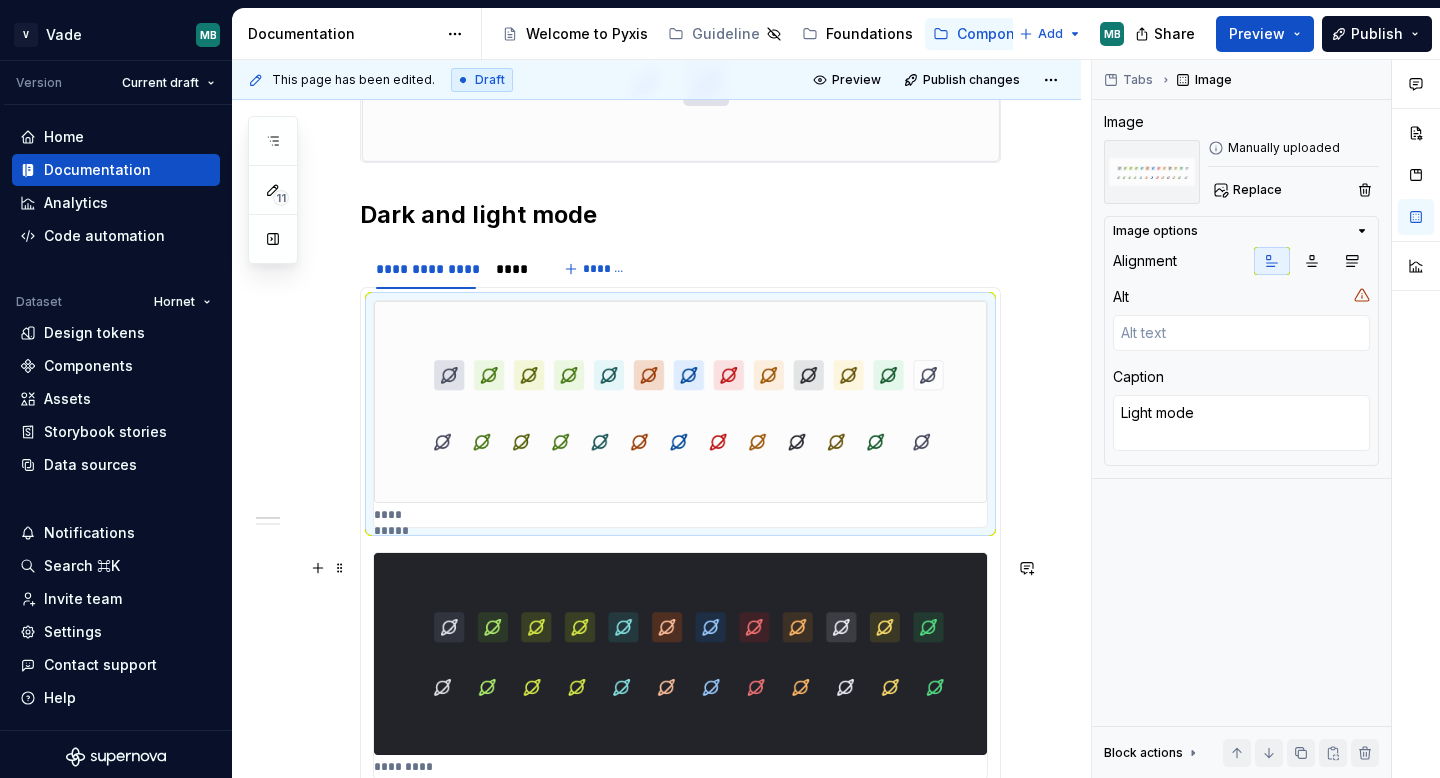 type on "*" 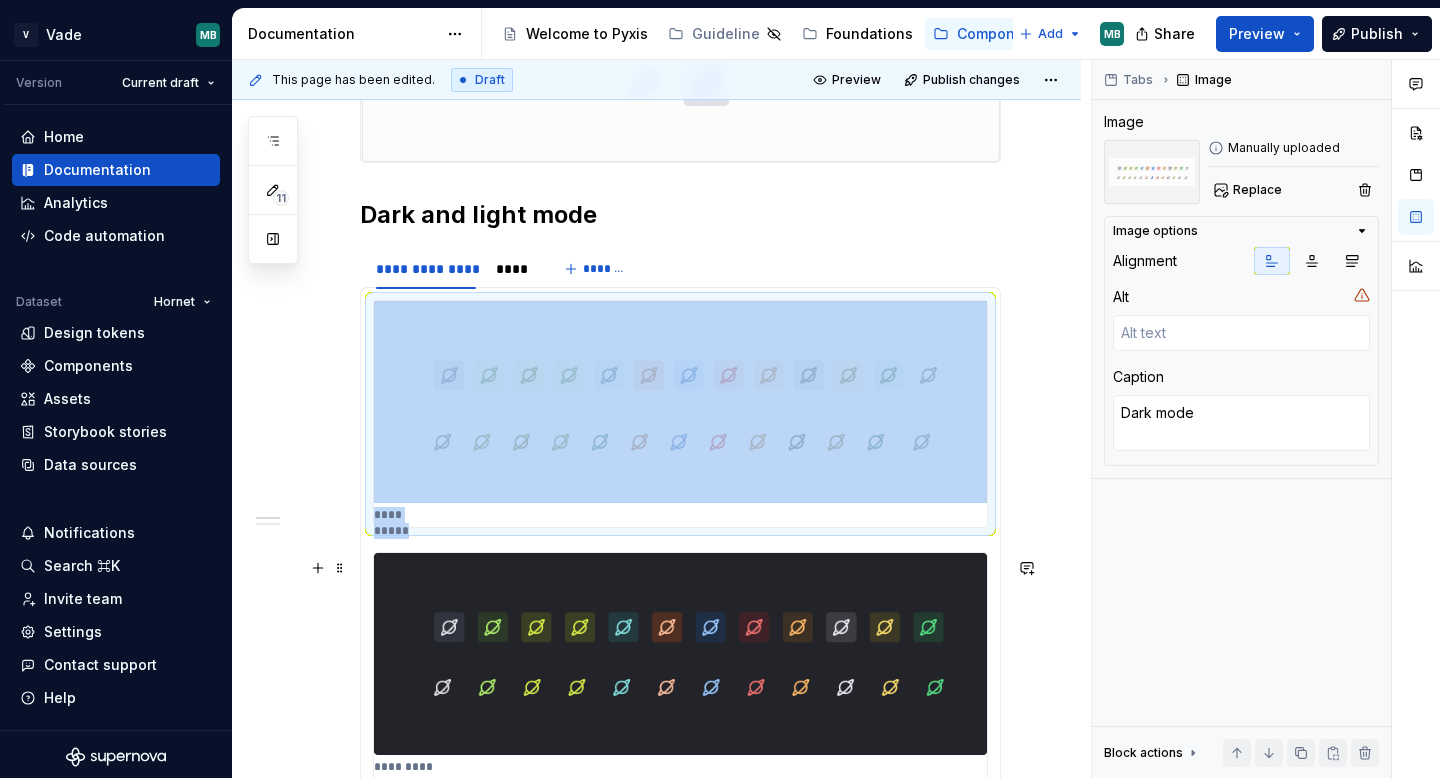 click at bounding box center [680, 654] 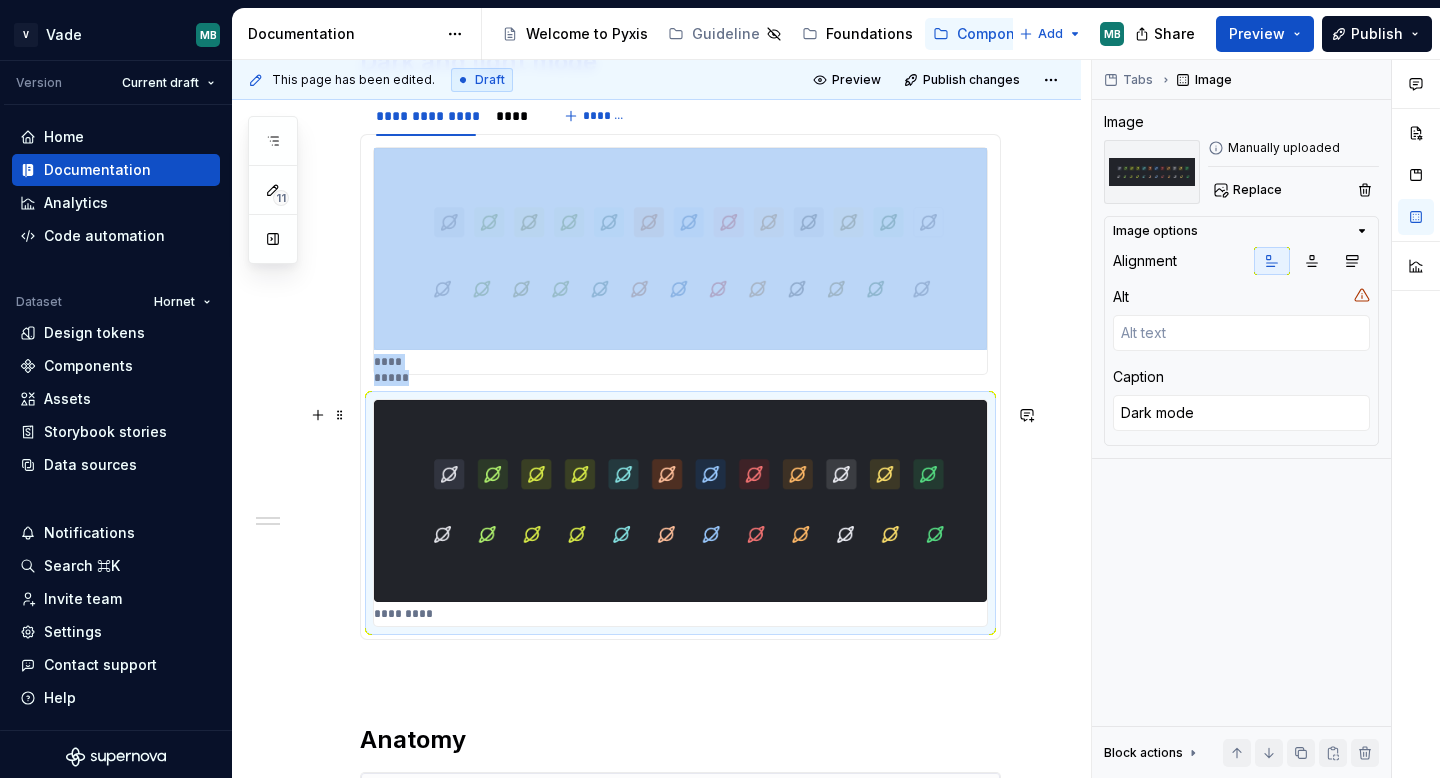 scroll, scrollTop: 890, scrollLeft: 0, axis: vertical 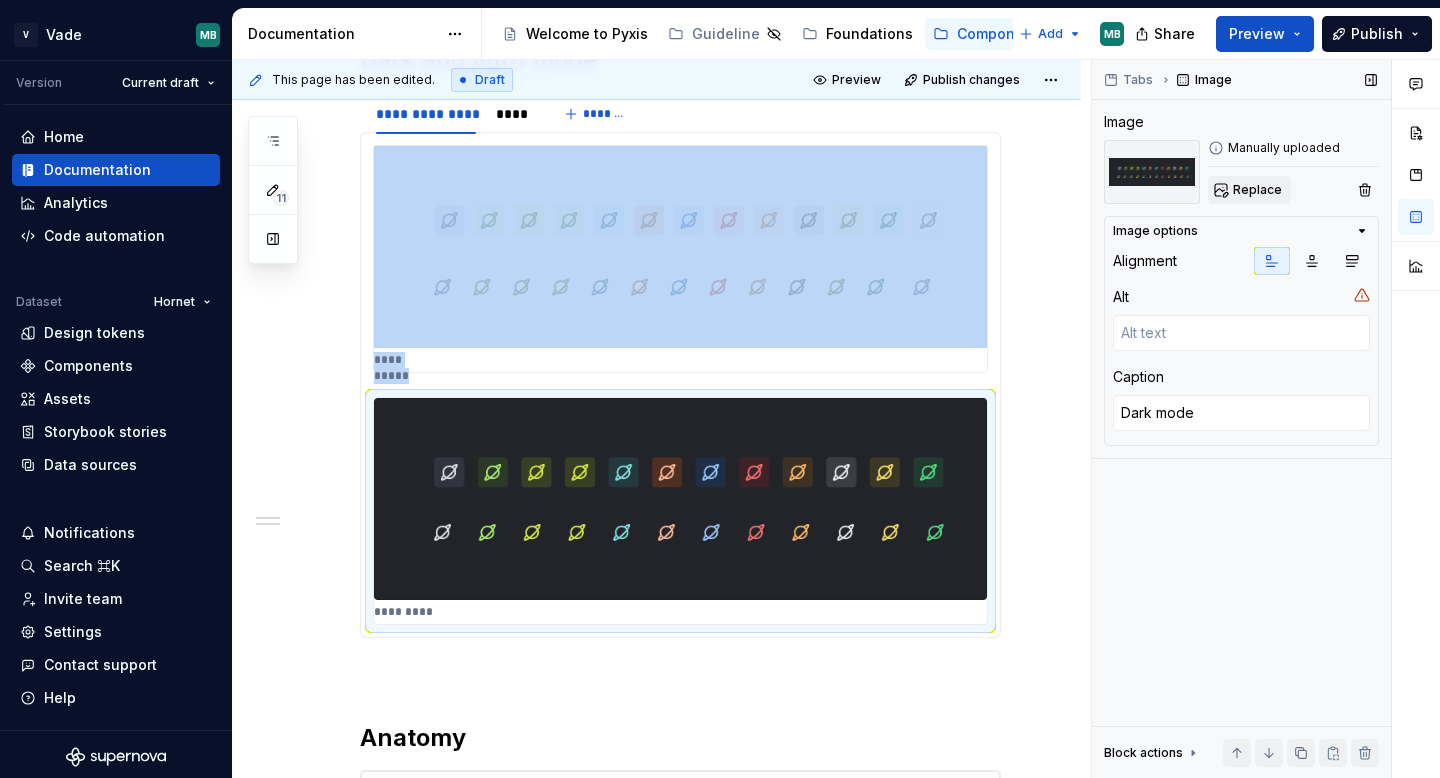 click on "Replace" at bounding box center [1257, 190] 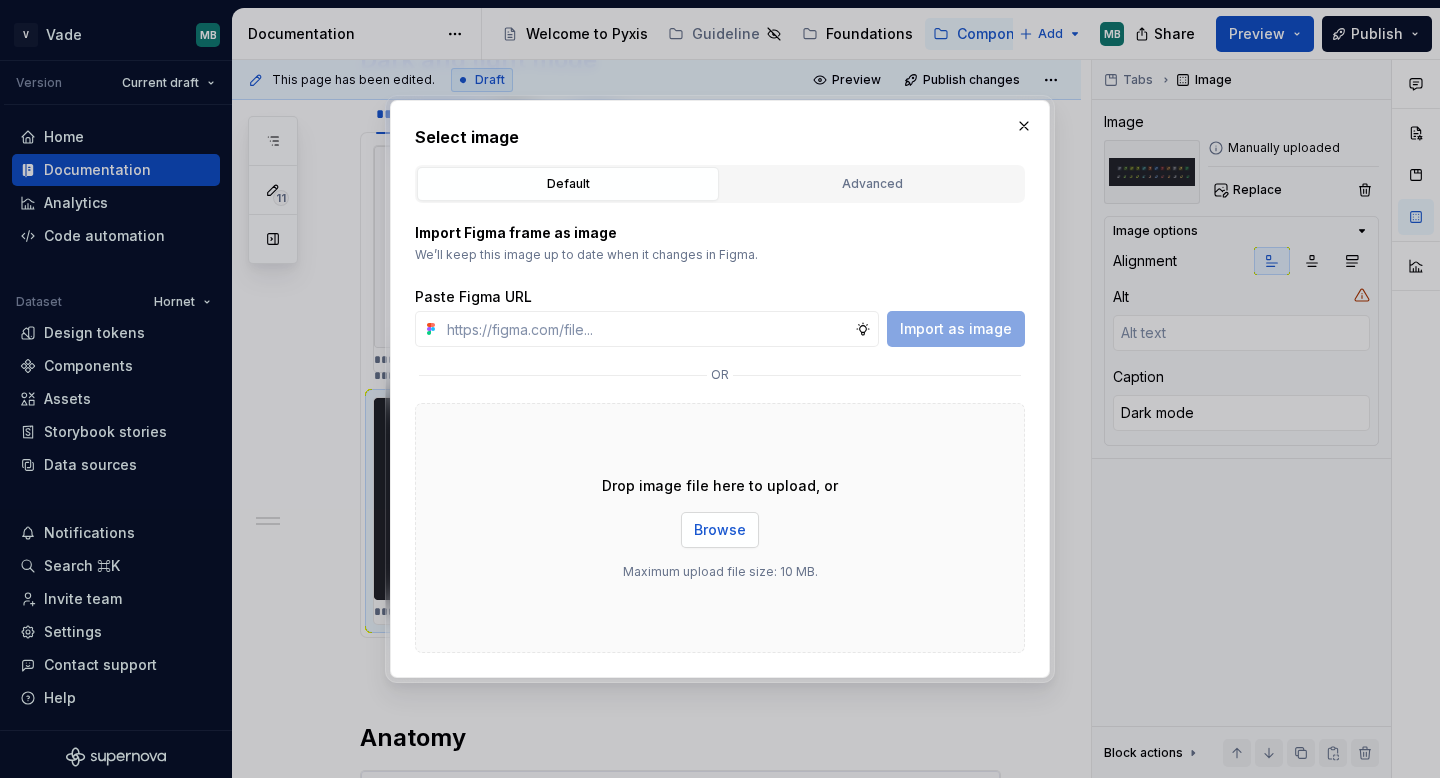 click on "Browse" at bounding box center (720, 530) 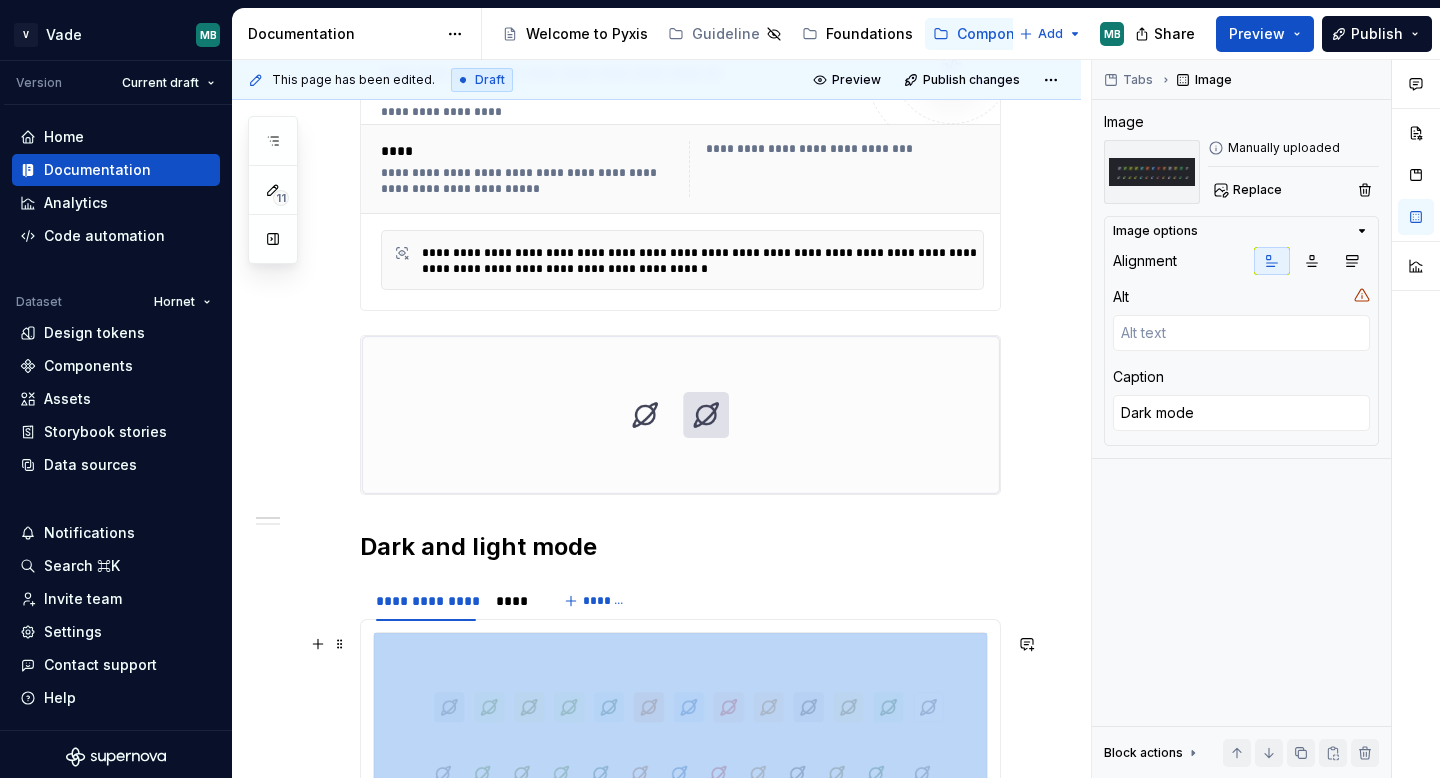 scroll, scrollTop: 0, scrollLeft: 0, axis: both 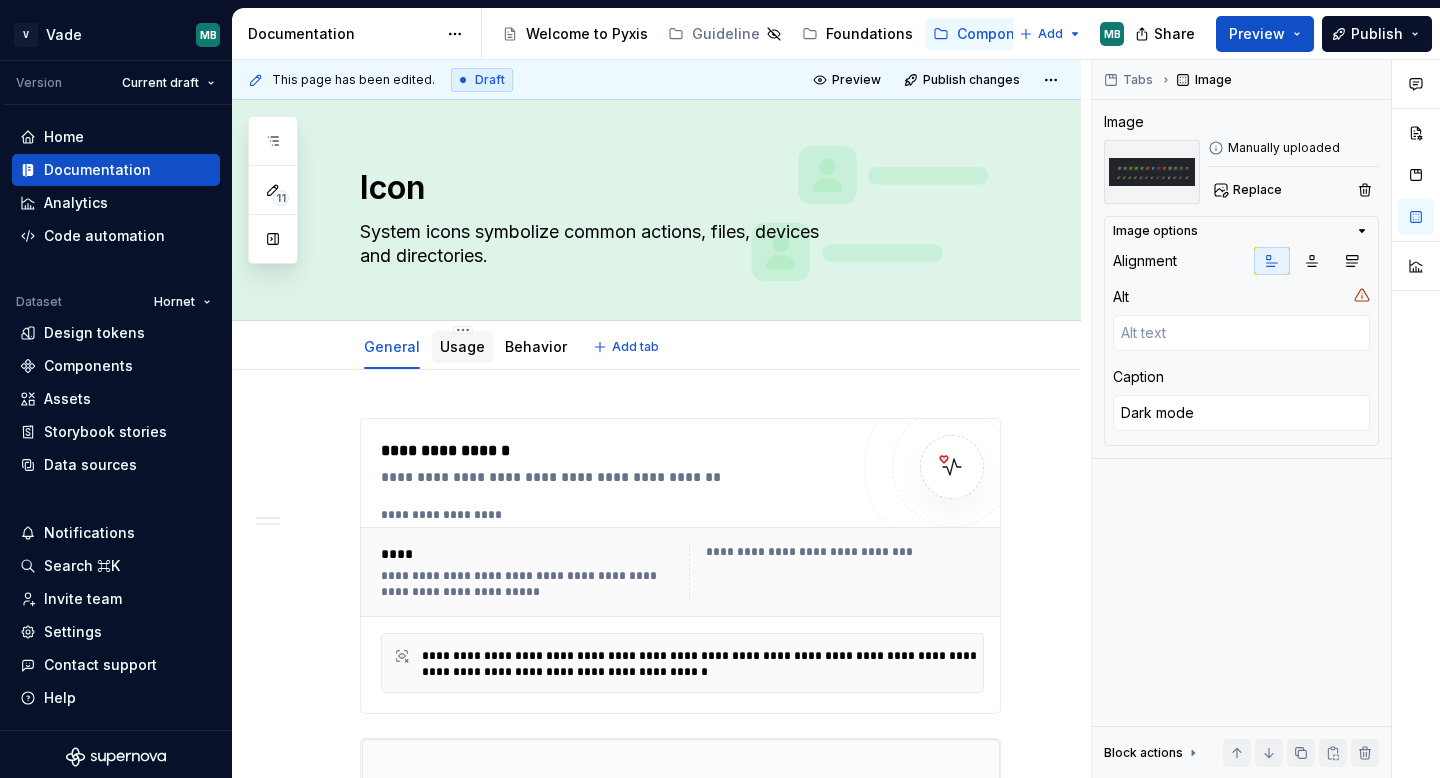 click on "Usage" at bounding box center (462, 346) 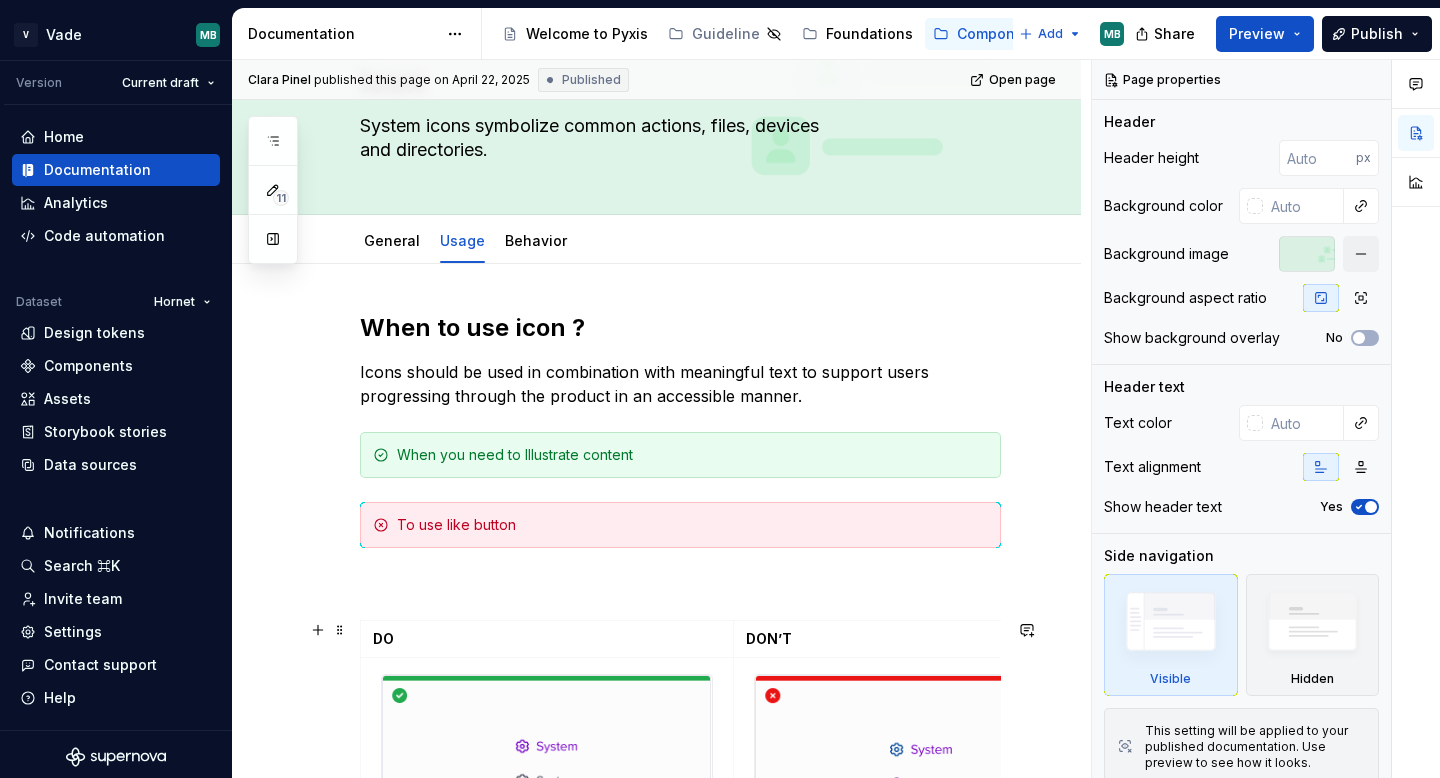 scroll, scrollTop: 0, scrollLeft: 0, axis: both 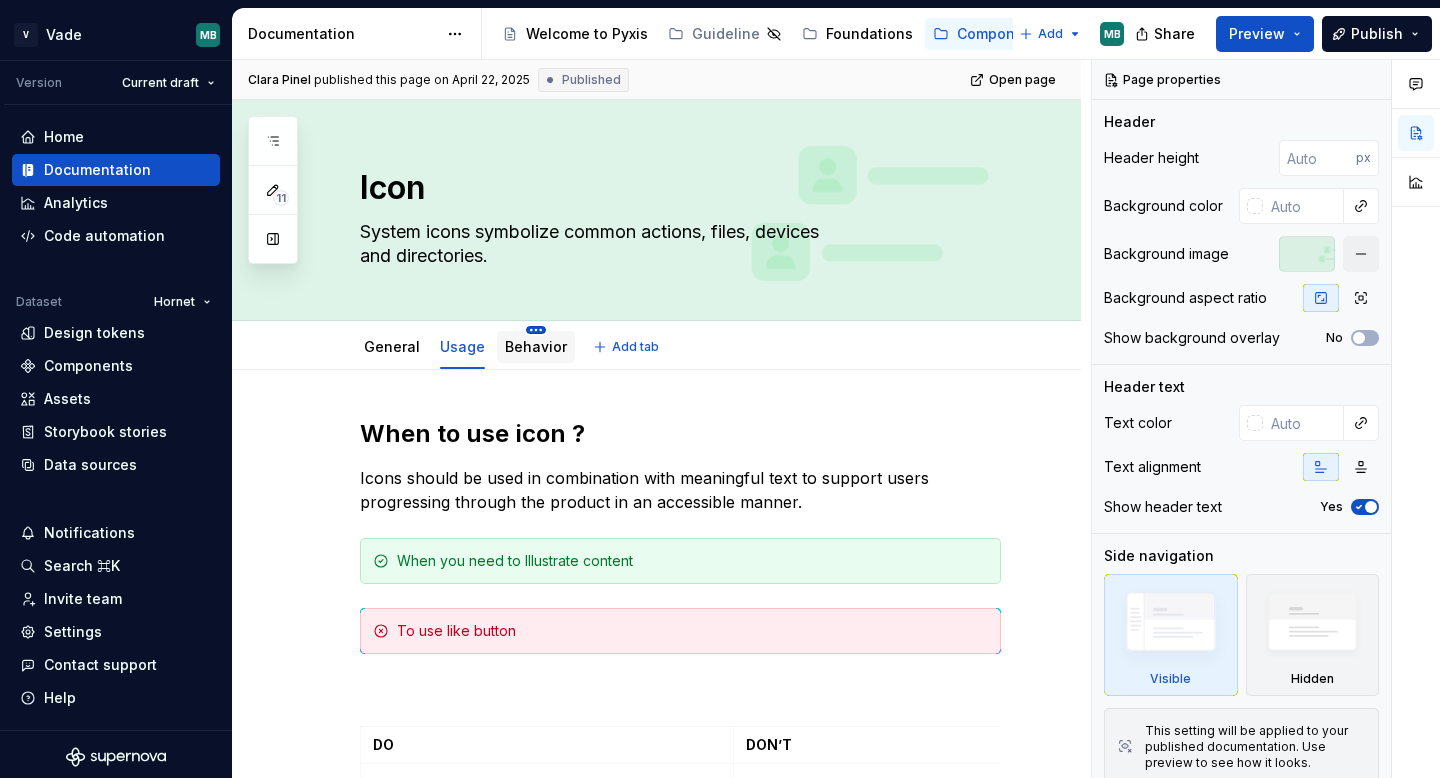 click on "V Vade MB Version Current draft Home Documentation Analytics Code automation Dataset Hornet Design tokens Components Assets Storybook stories Data sources Notifications Search ⌘K Invite team Settings Contact support Help Documentation
Accessibility guide for tree Page tree.
Navigate the tree with the arrow keys. Common tree hotkeys apply. Further keybindings are available:
enter to execute primary action on focused item
f2 to start renaming the focused item
escape to abort renaming an item
control+d to start dragging selected items
Welcome to Pyxis Guideline Foundations Components Release Legal Add MB Share Preview Publish 11 Pages Add
Accessibility guide for tree Page tree.
Navigate the tree with the arrow keys. Common tree hotkeys apply. Further keybindings are available:
enter to execute primary action on focused item
f2 to start renaming the focused item
General" at bounding box center [720, 389] 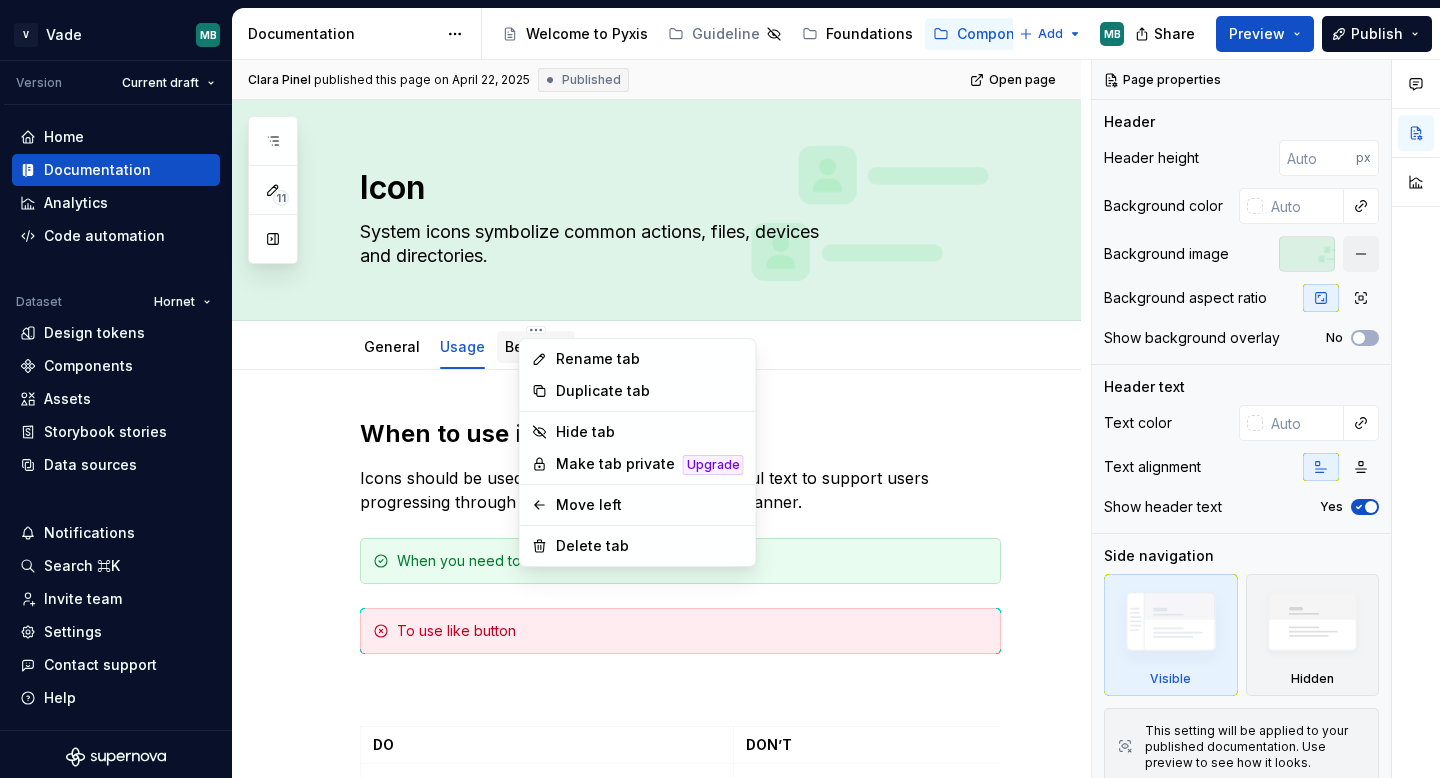 click on "V Vade MB Version Current draft Home Documentation Analytics Code automation Dataset Hornet Design tokens Components Assets Storybook stories Data sources Notifications Search ⌘K Invite team Settings Contact support Help Documentation
Accessibility guide for tree Page tree.
Navigate the tree with the arrow keys. Common tree hotkeys apply. Further keybindings are available:
enter to execute primary action on focused item
f2 to start renaming the focused item
escape to abort renaming an item
control+d to start dragging selected items
Welcome to Pyxis Guideline Foundations Components Release Legal Add MB Share Preview Publish 11 Pages Add
Accessibility guide for tree Page tree.
Navigate the tree with the arrow keys. Common tree hotkeys apply. Further keybindings are available:
enter to execute primary action on focused item
f2 to start renaming the focused item
General" at bounding box center [720, 389] 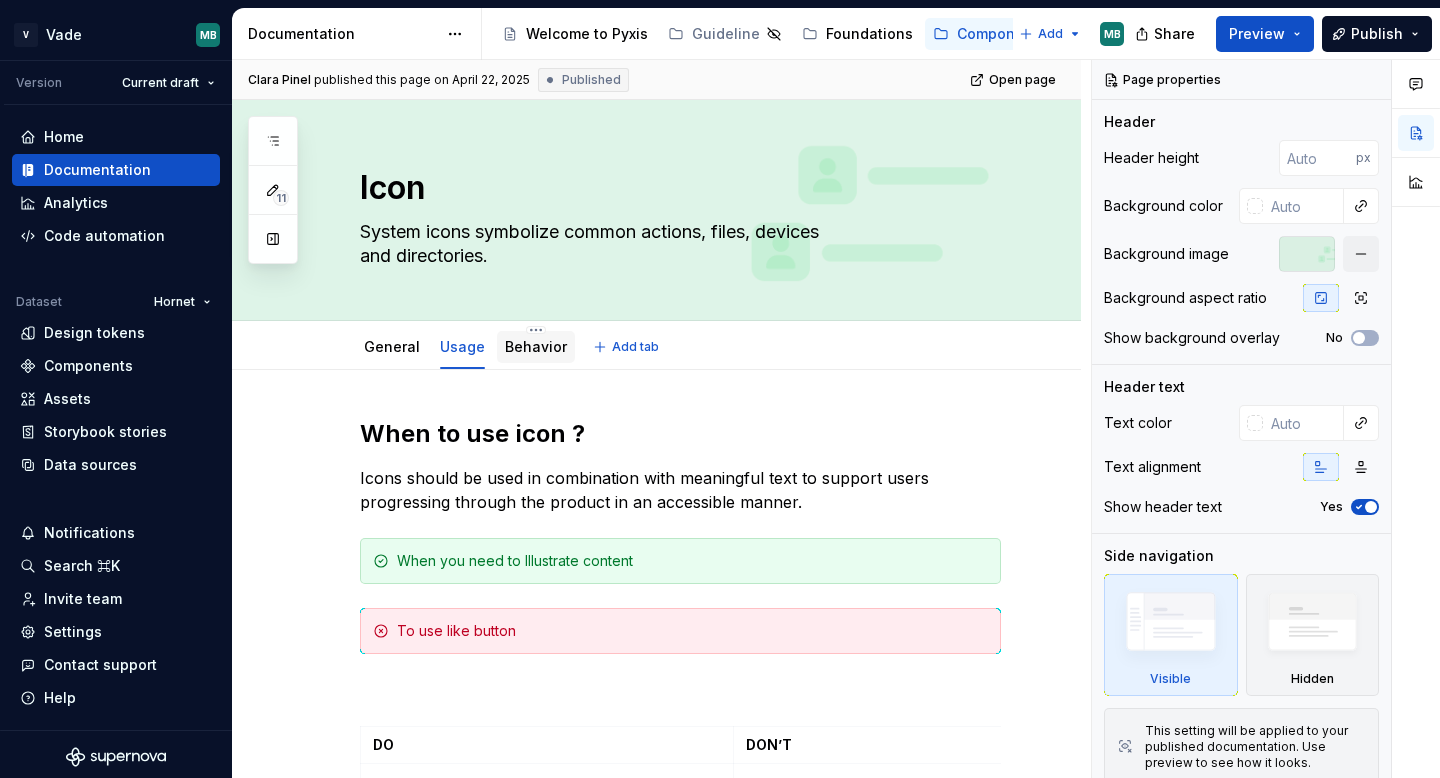 click on "Behavior" at bounding box center [536, 346] 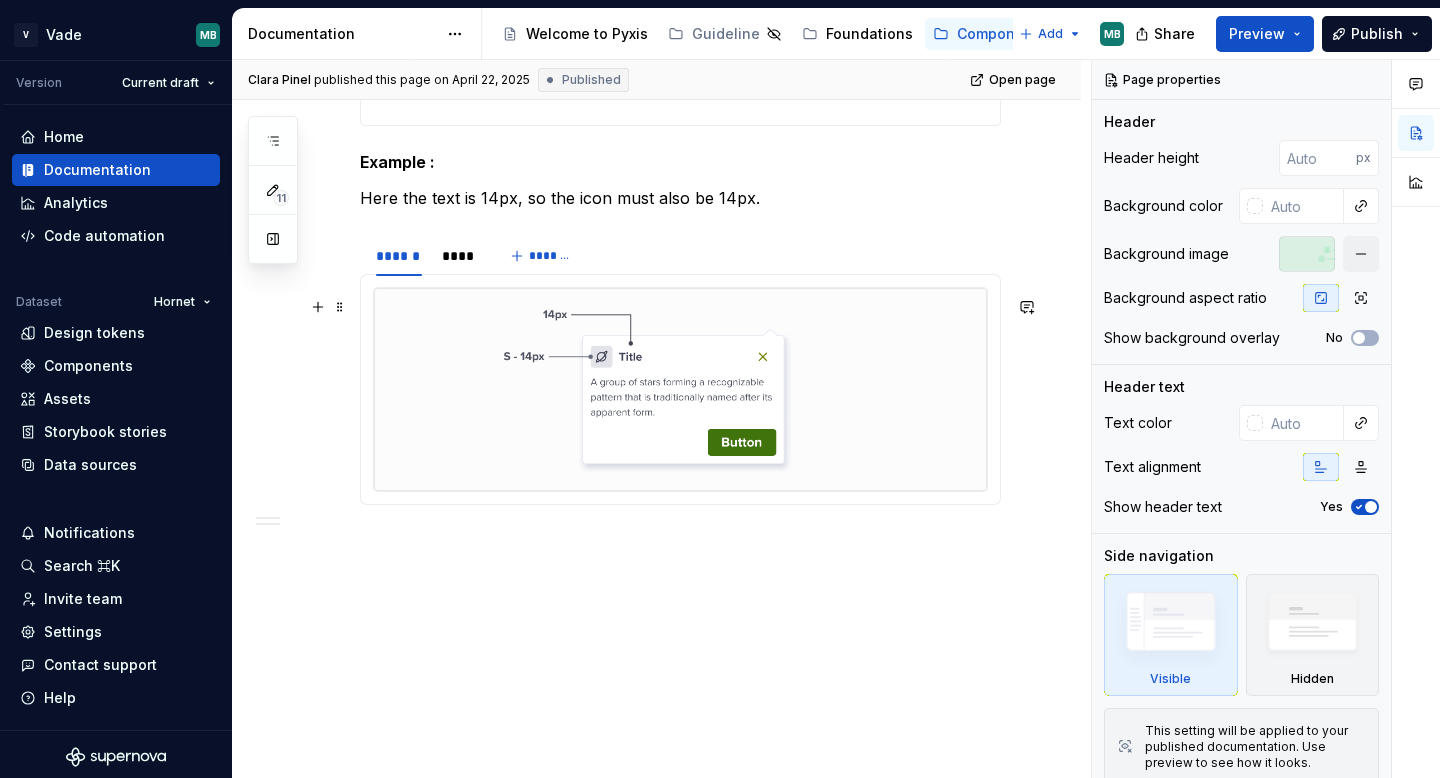 scroll, scrollTop: 0, scrollLeft: 0, axis: both 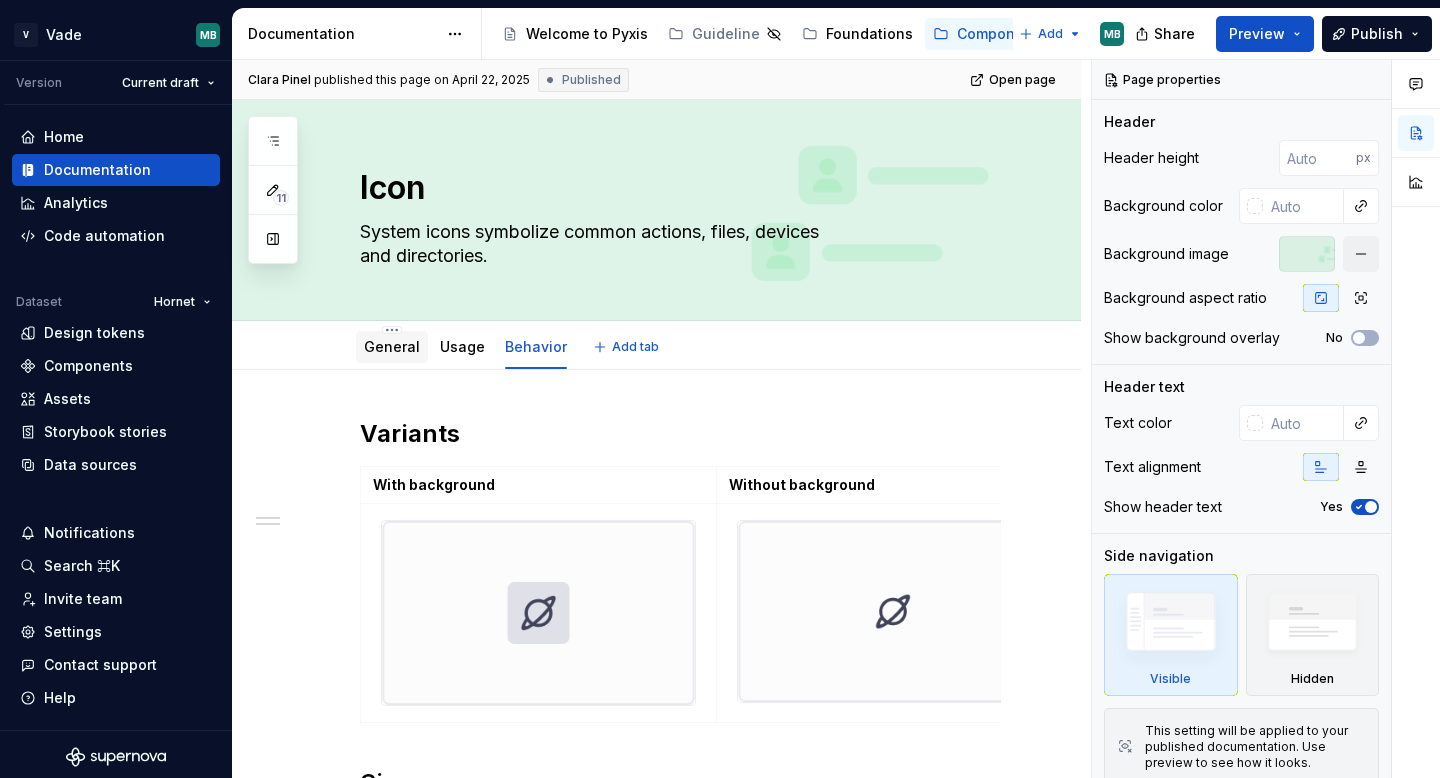 click on "General" at bounding box center [392, 346] 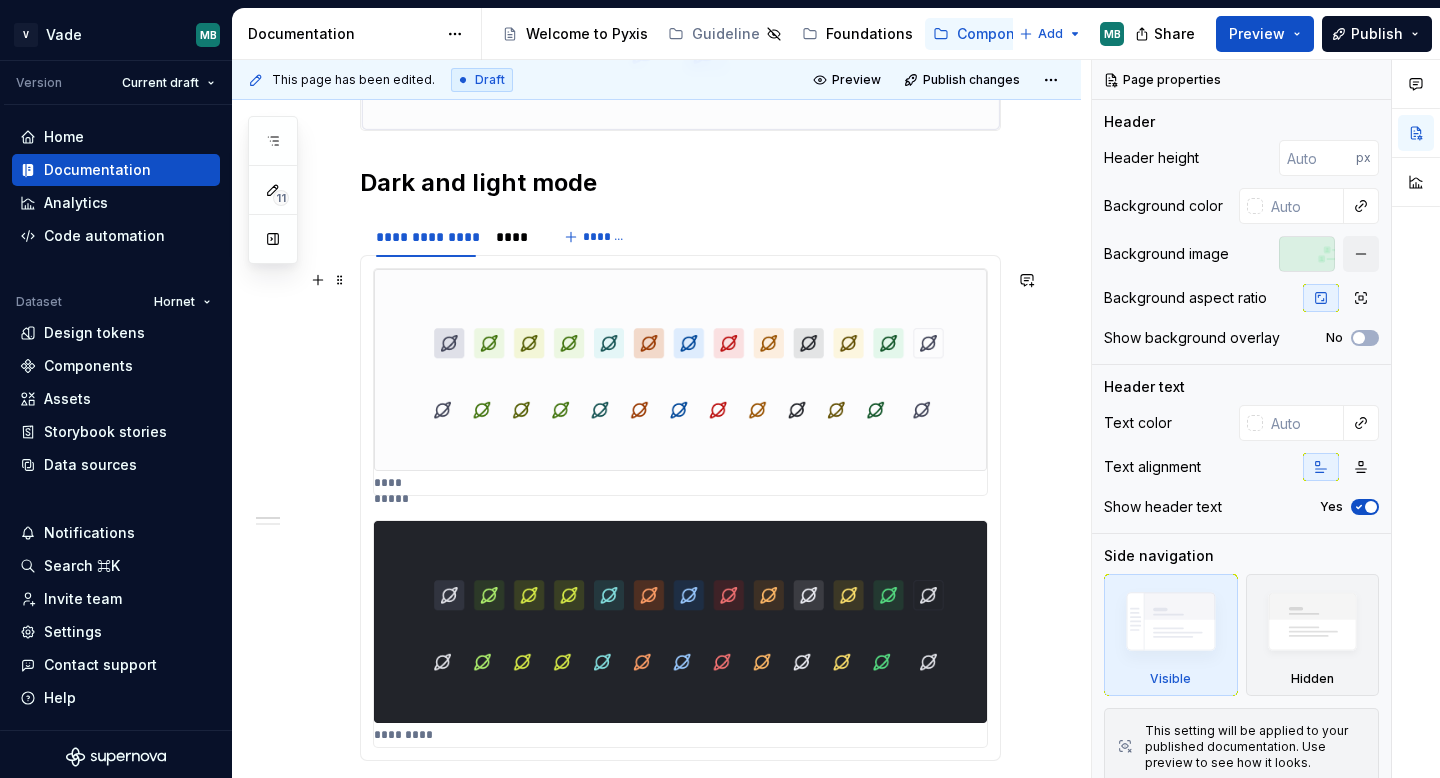 scroll, scrollTop: 775, scrollLeft: 0, axis: vertical 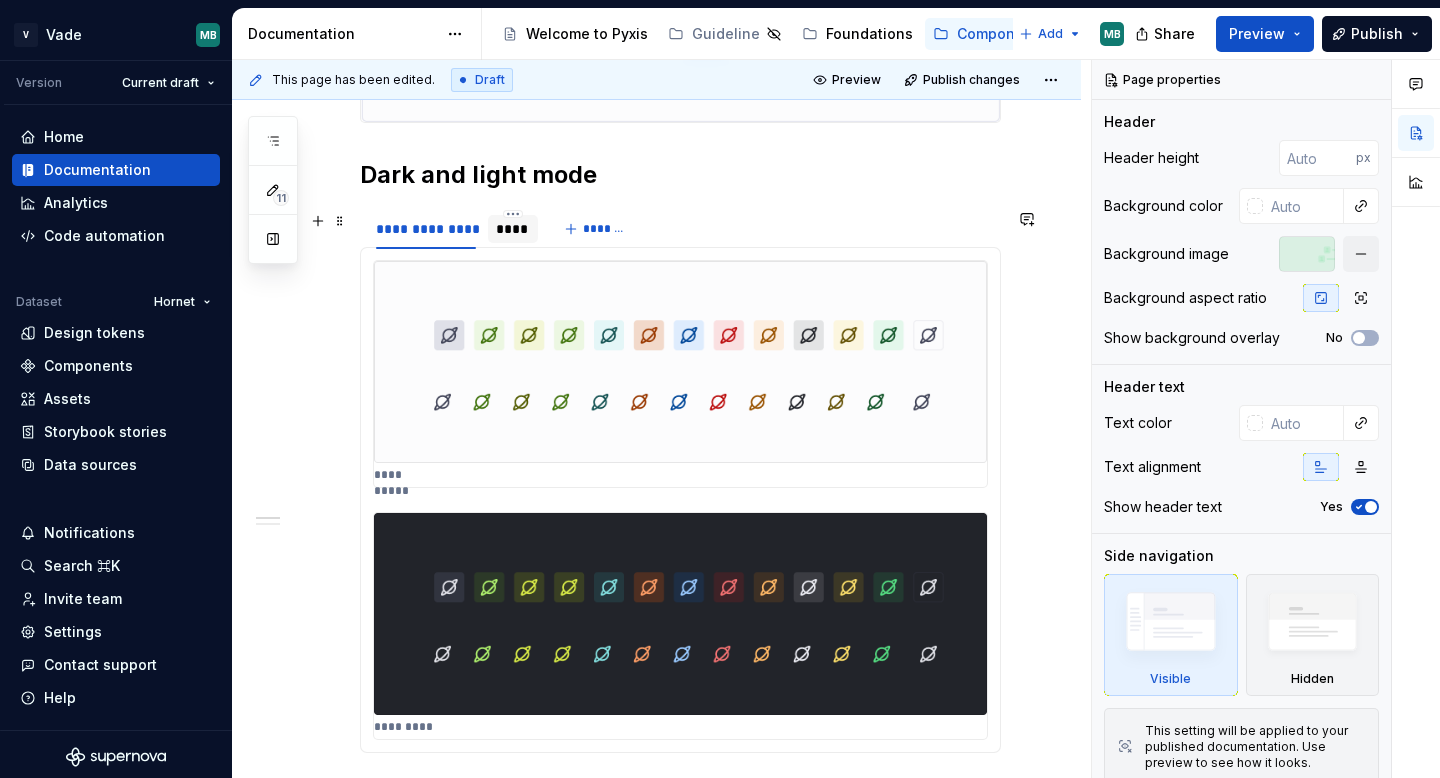 click on "****" at bounding box center (513, 229) 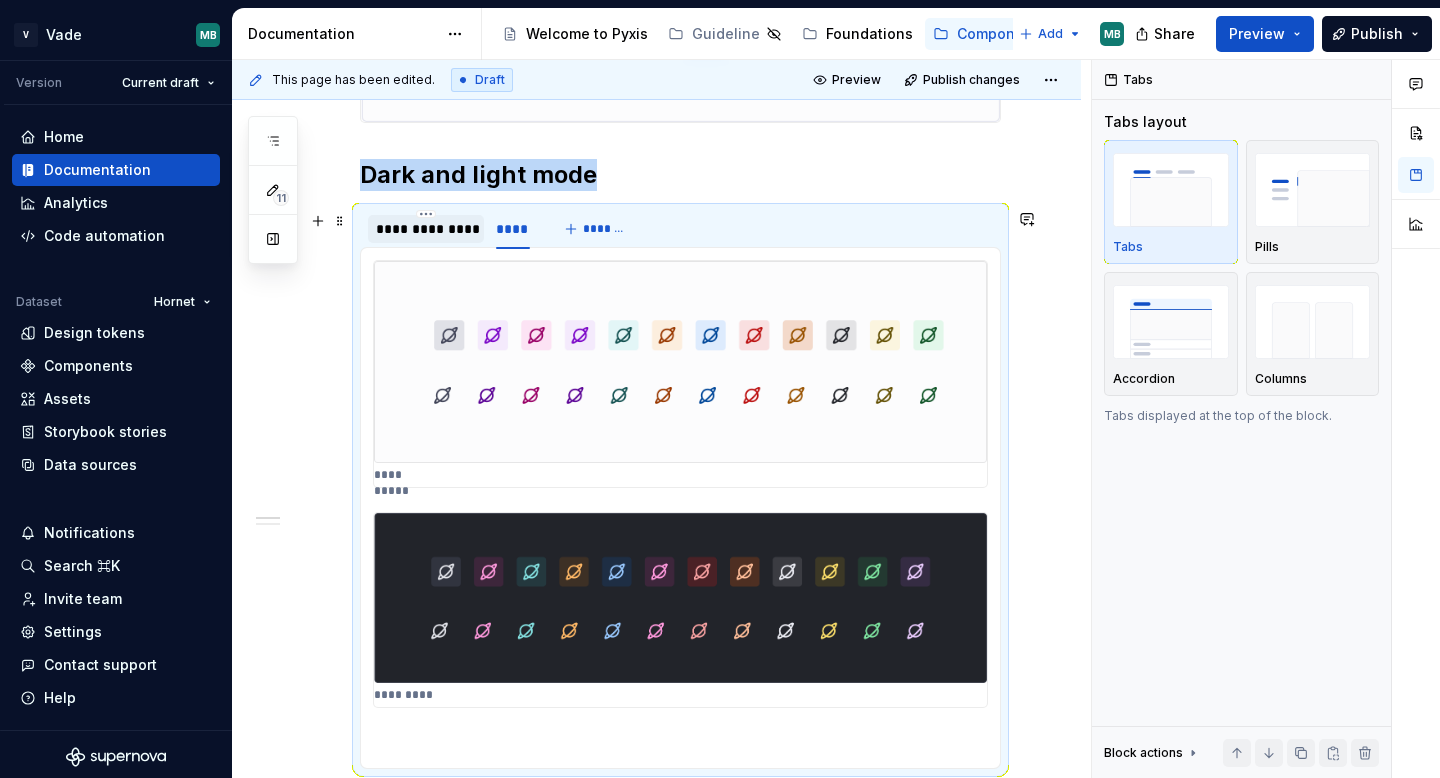 click on "**********" at bounding box center (426, 229) 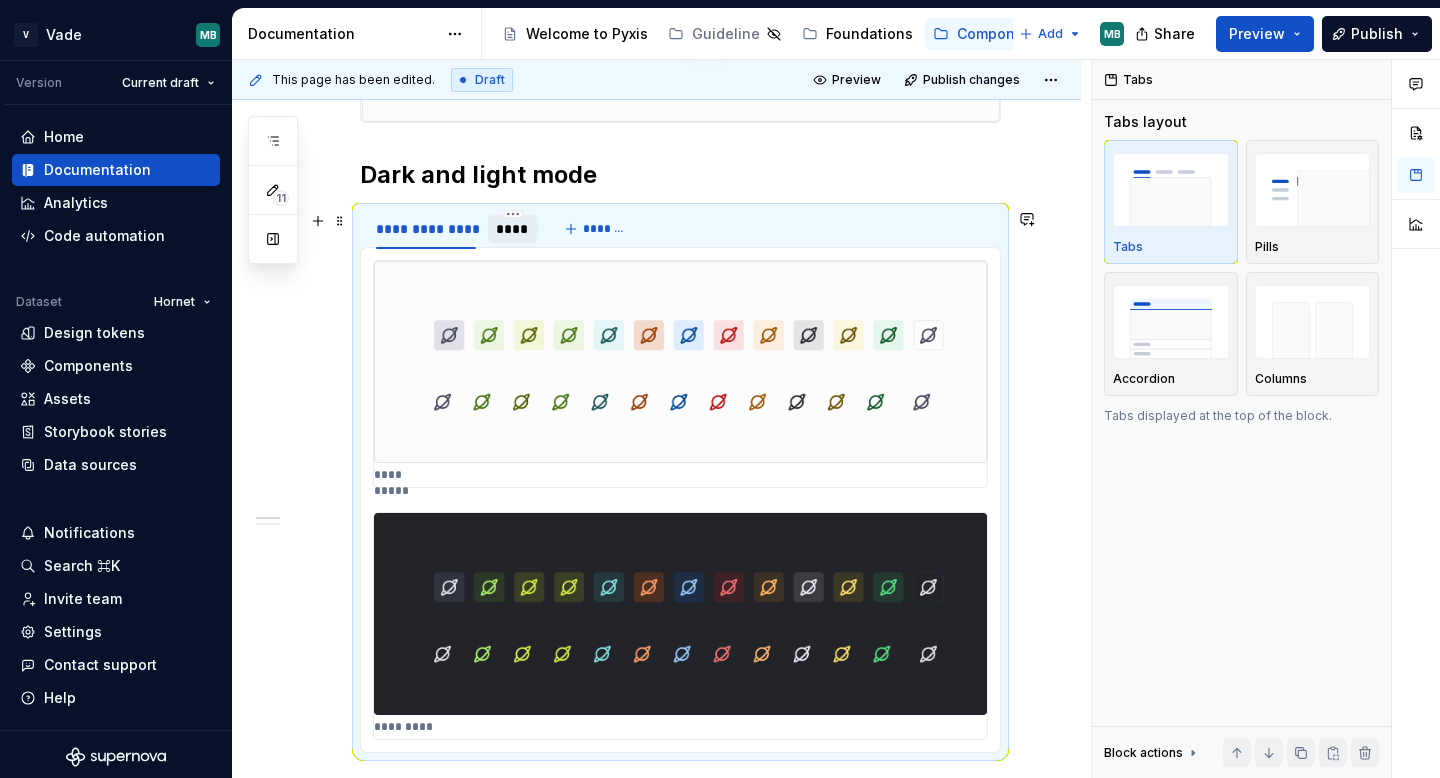 click on "****" at bounding box center [513, 229] 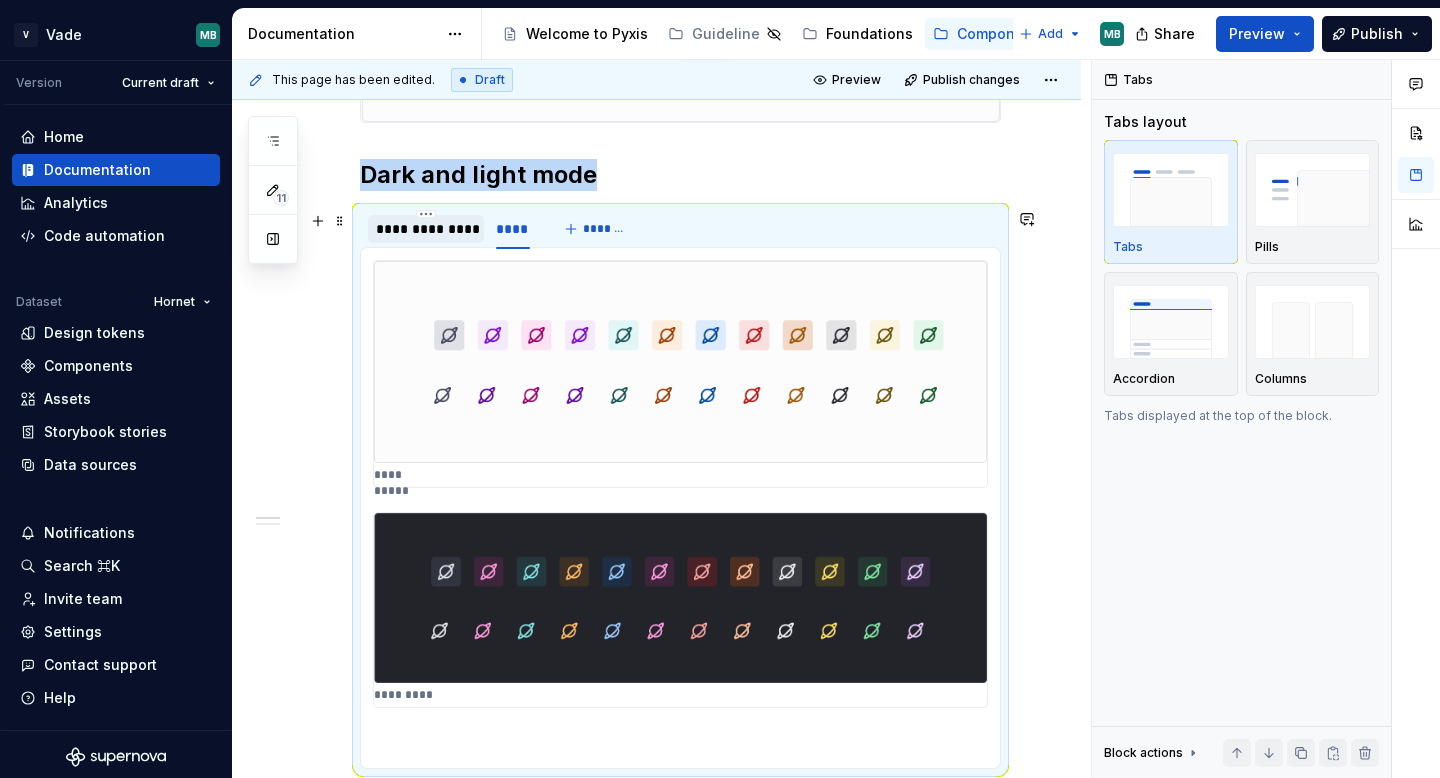 click on "**********" at bounding box center (426, 229) 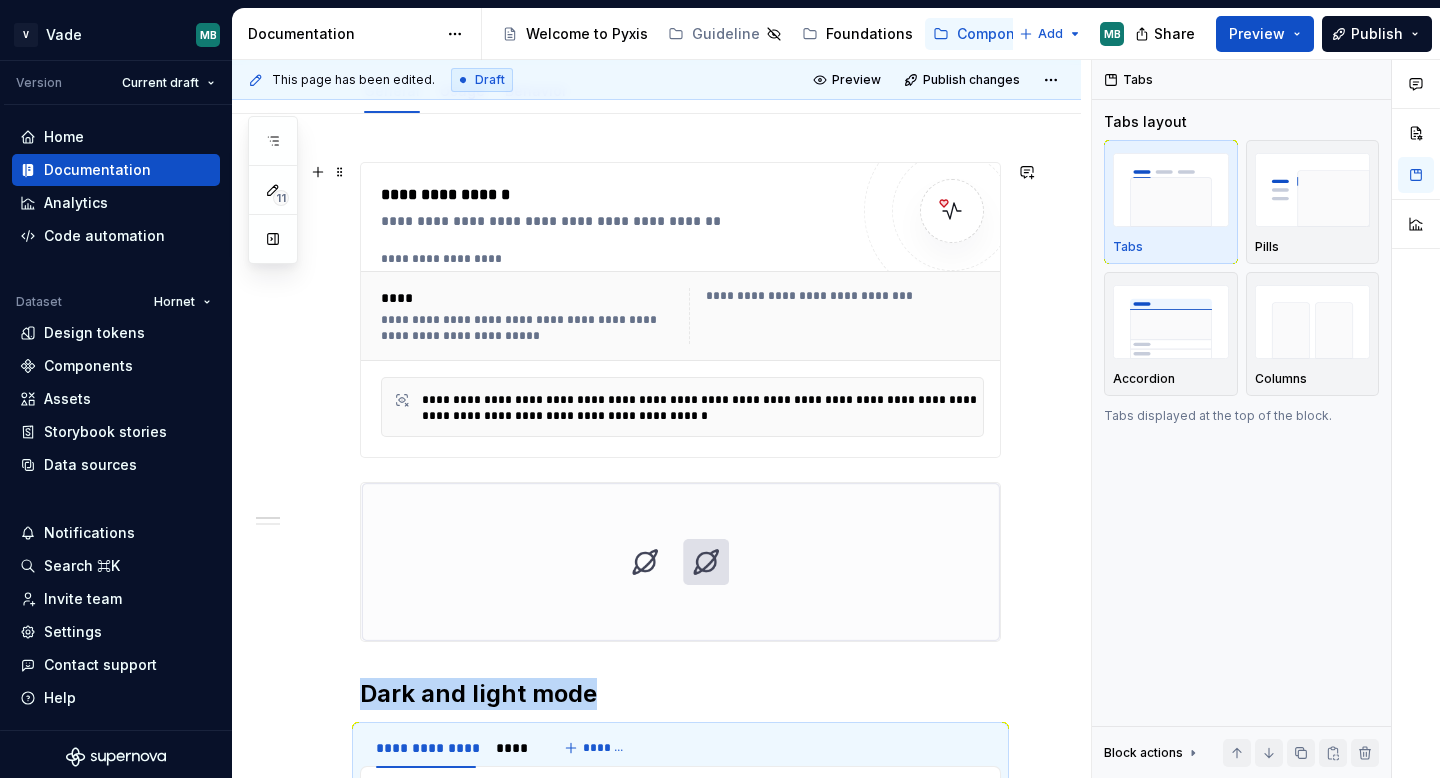 scroll, scrollTop: 471, scrollLeft: 0, axis: vertical 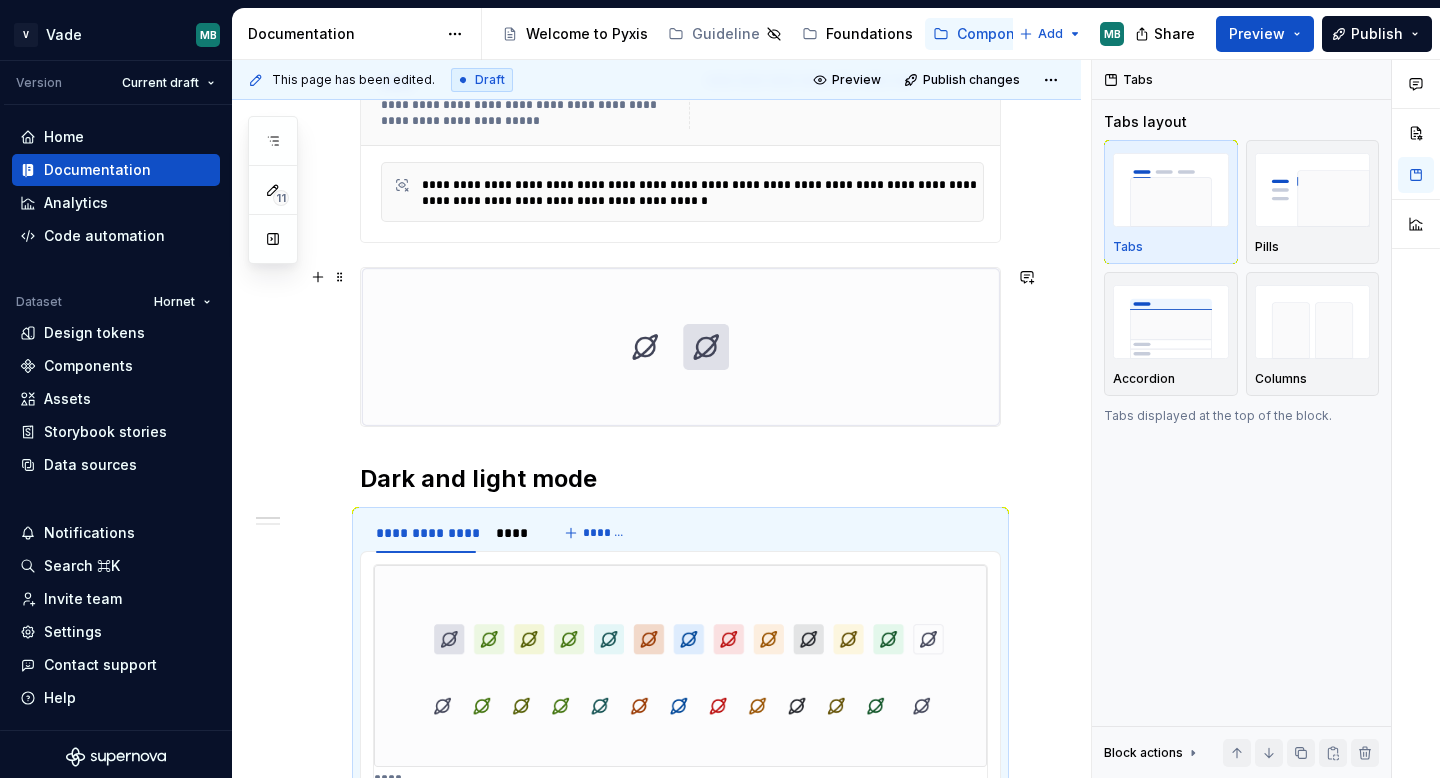 type on "*" 